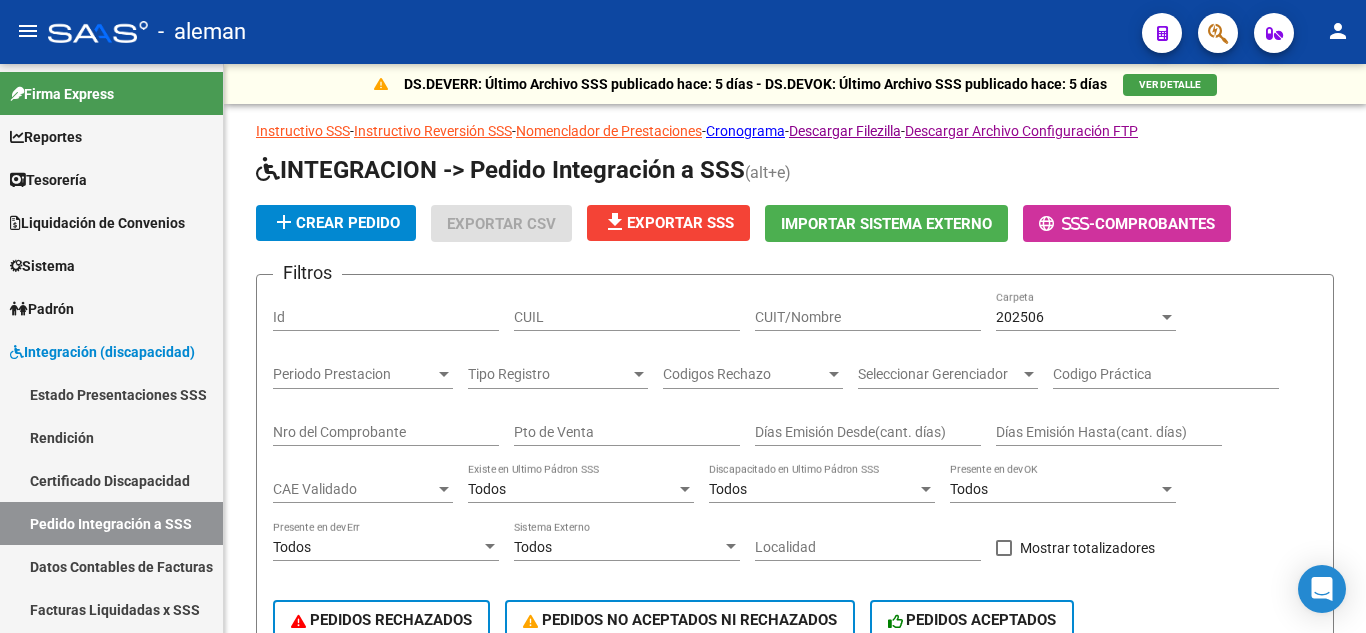 scroll, scrollTop: 0, scrollLeft: 0, axis: both 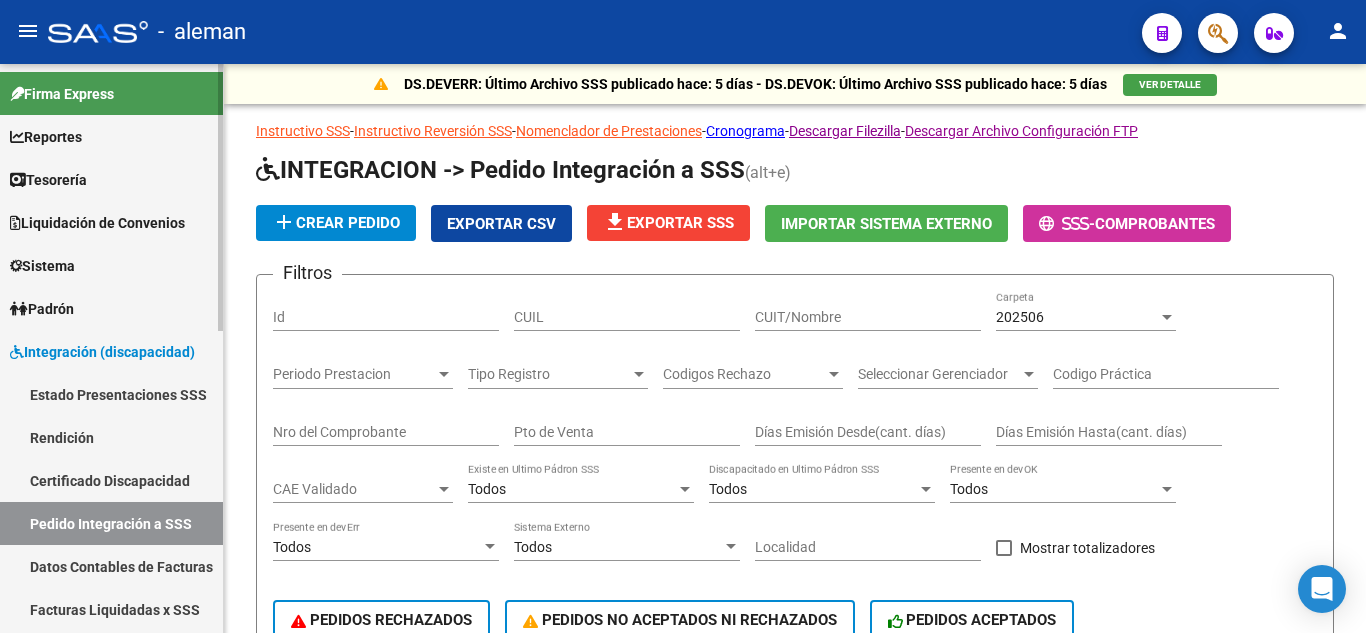 click on "Pedido Integración a SSS" at bounding box center (111, 523) 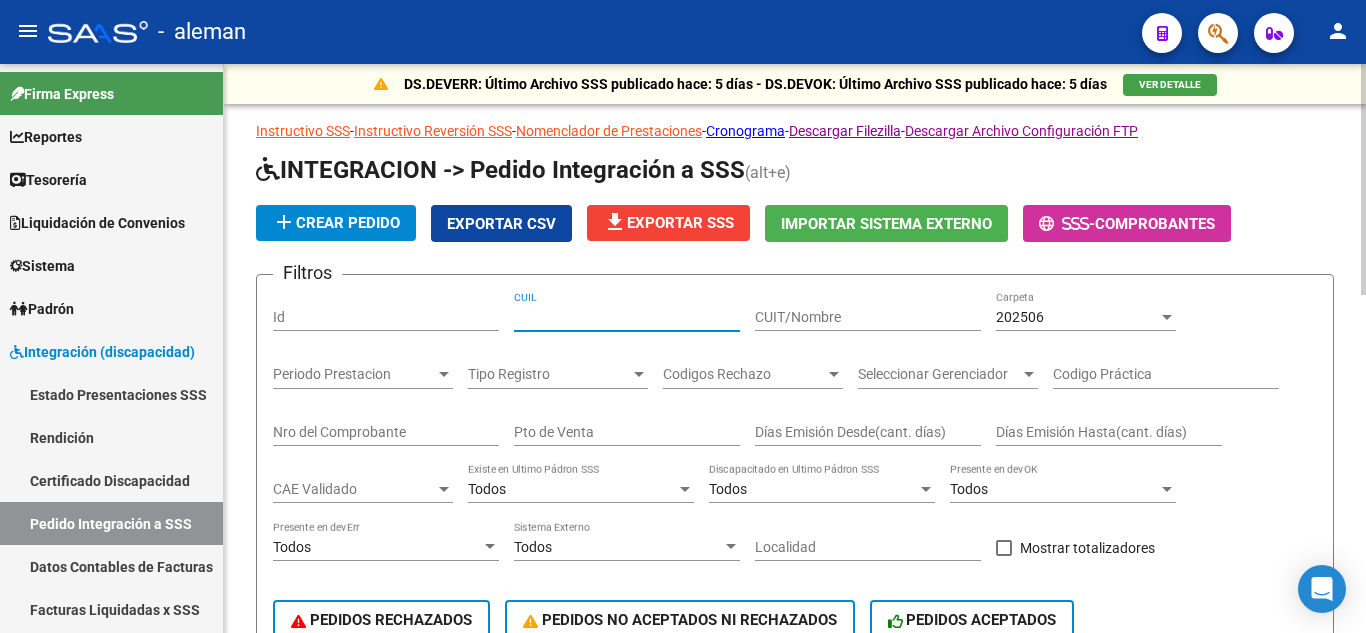 click on "CUIL" at bounding box center [627, 317] 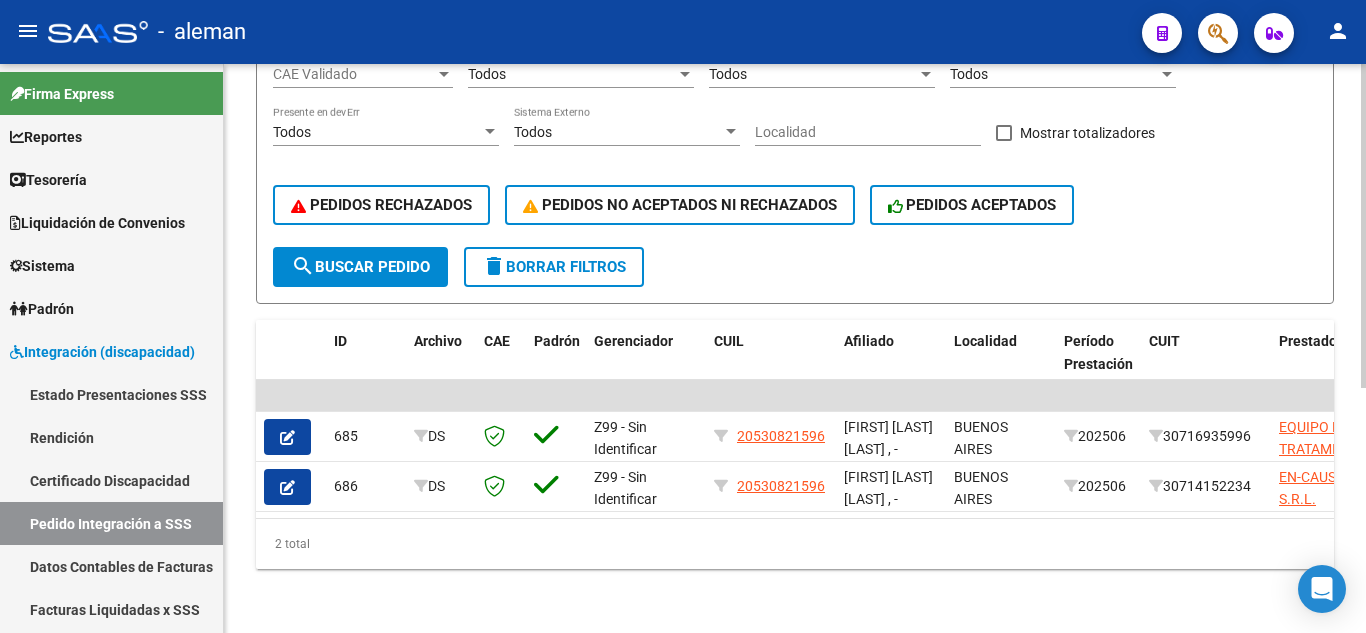 scroll, scrollTop: 430, scrollLeft: 0, axis: vertical 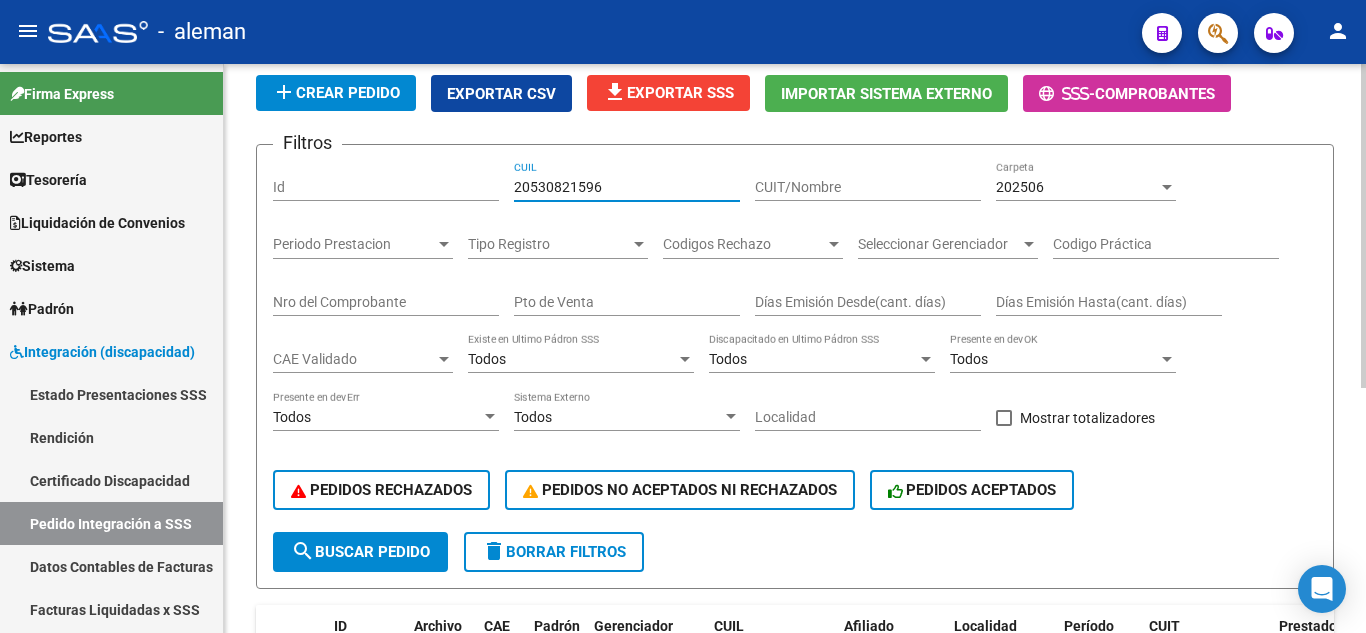 drag, startPoint x: 542, startPoint y: 172, endPoint x: 459, endPoint y: 167, distance: 83.15047 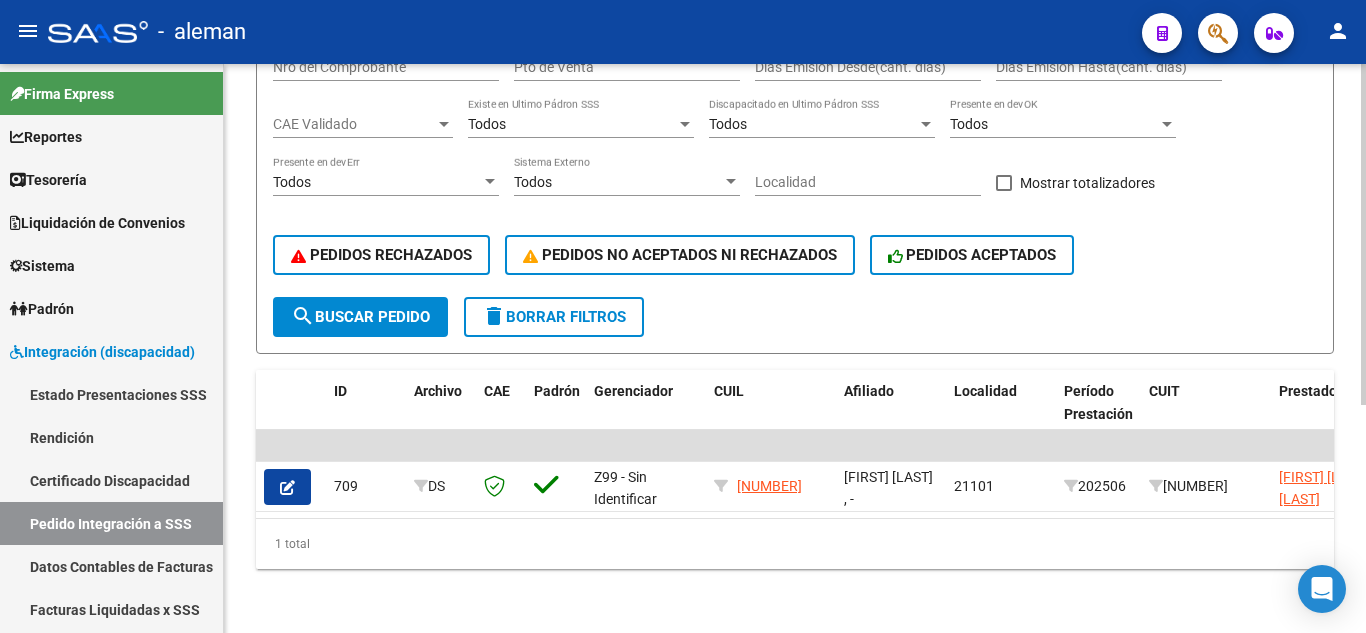 scroll, scrollTop: 380, scrollLeft: 0, axis: vertical 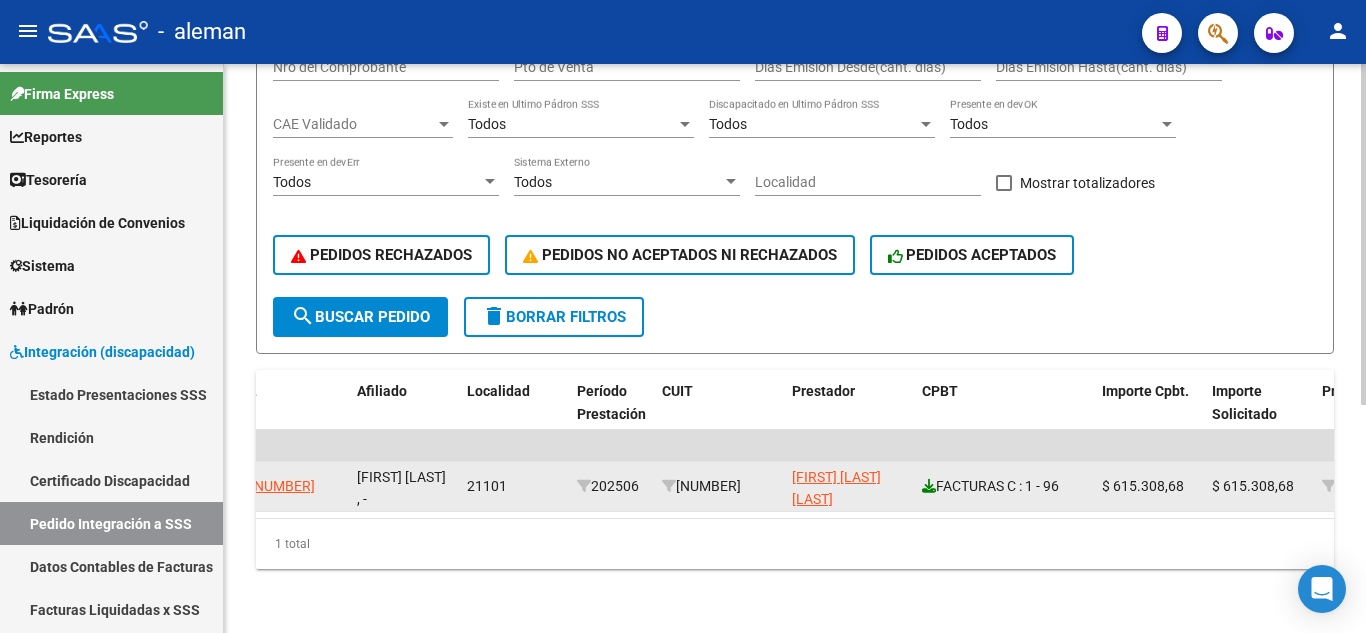 click 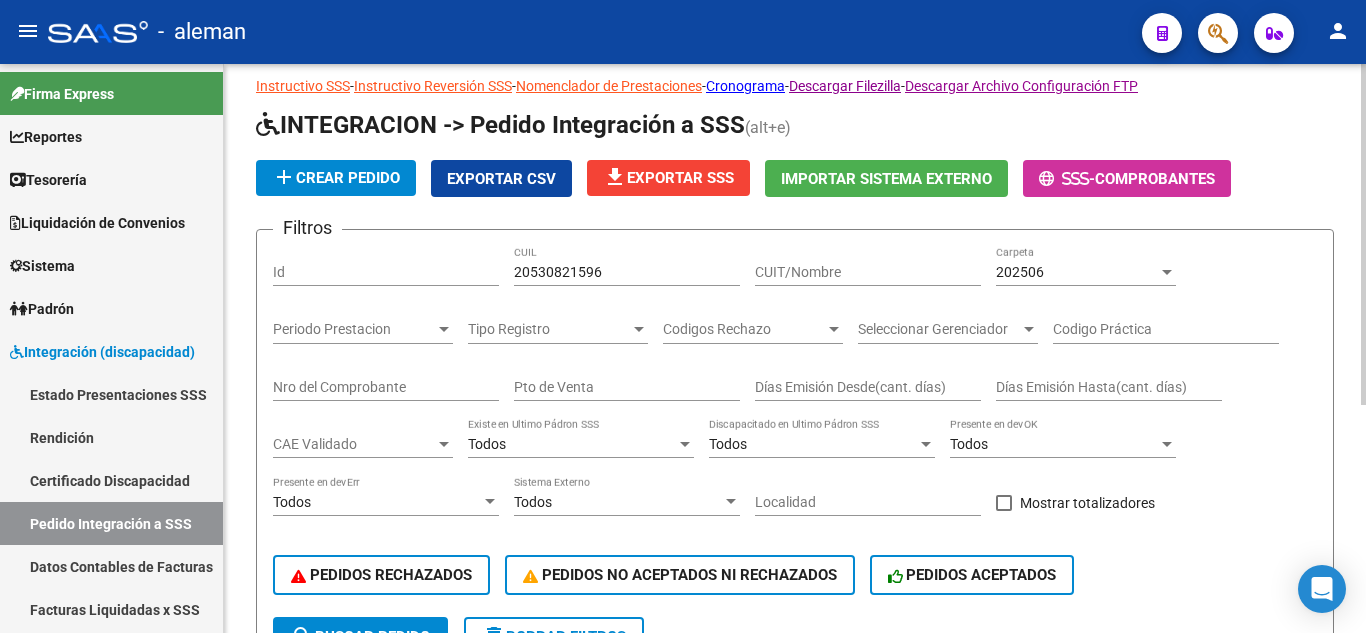 scroll, scrollTop: 0, scrollLeft: 0, axis: both 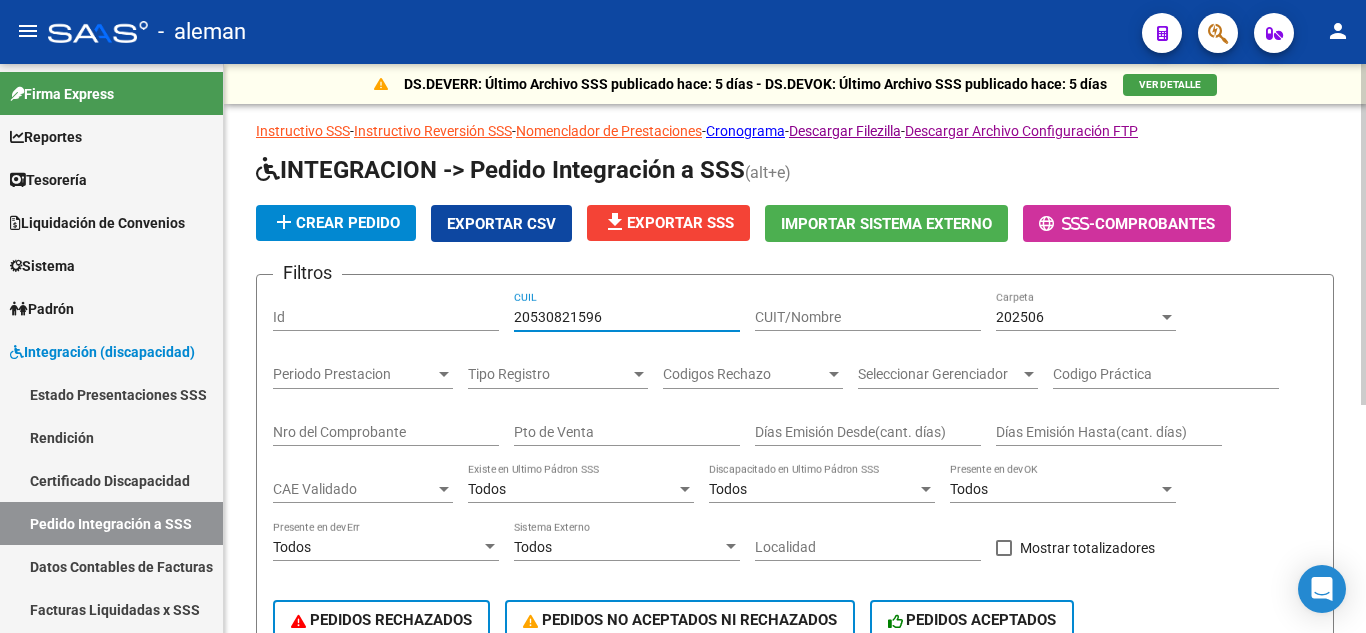 drag, startPoint x: 621, startPoint y: 313, endPoint x: 465, endPoint y: 311, distance: 156.01282 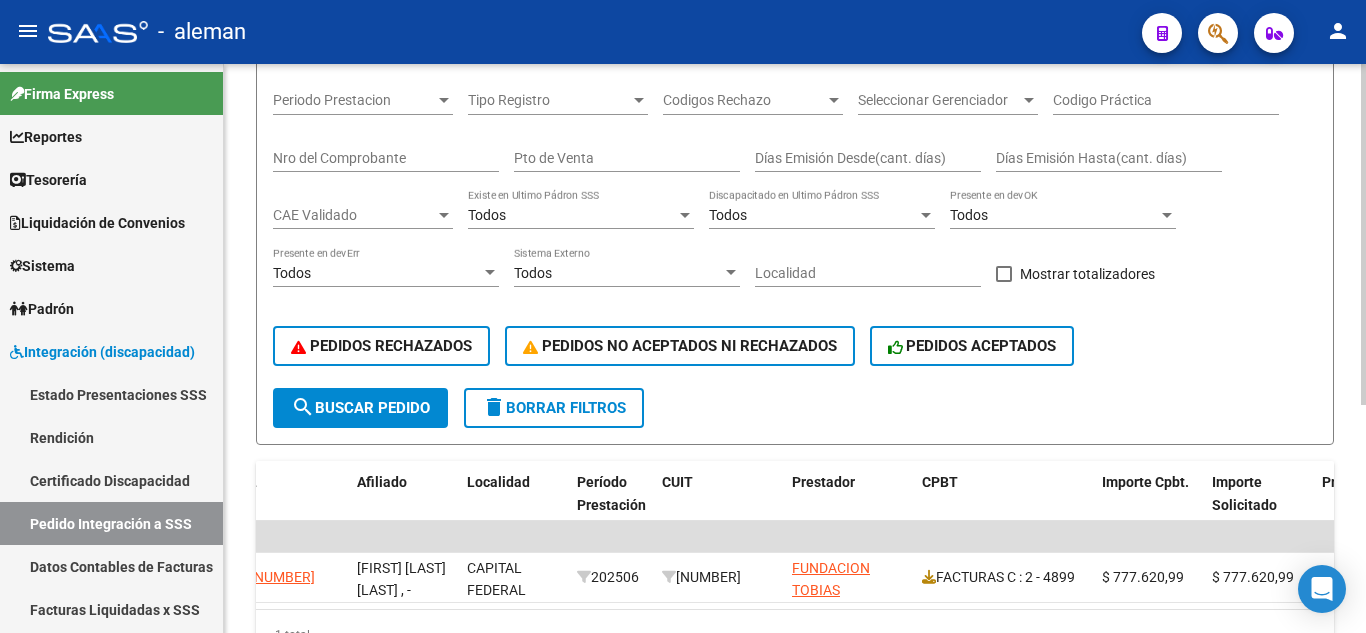 scroll, scrollTop: 380, scrollLeft: 0, axis: vertical 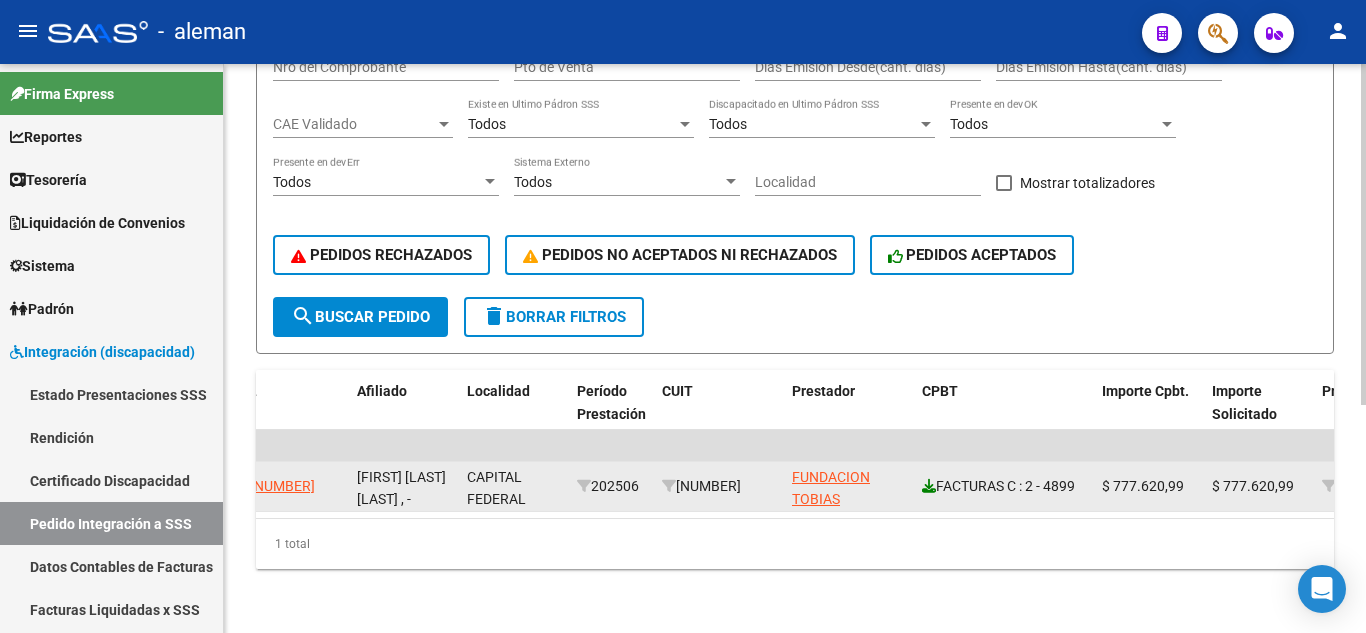 type on "[NUMBER]" 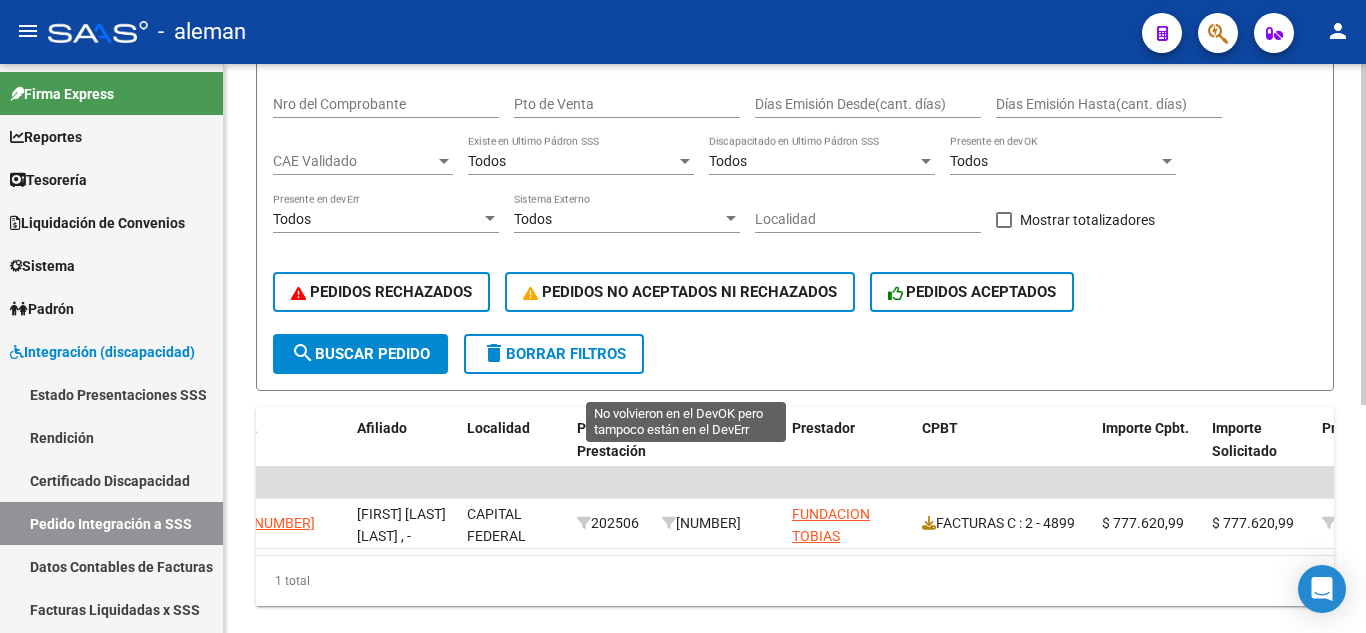 scroll, scrollTop: 180, scrollLeft: 0, axis: vertical 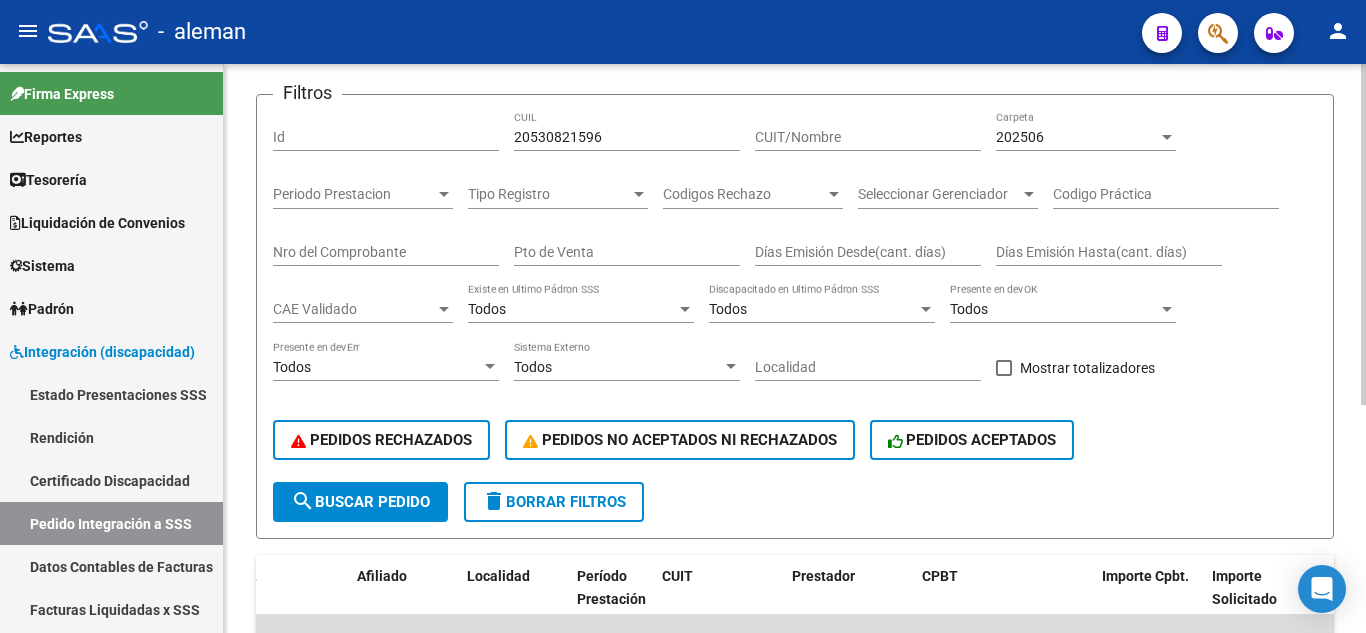 click on "[NUMBER]" at bounding box center [627, 137] 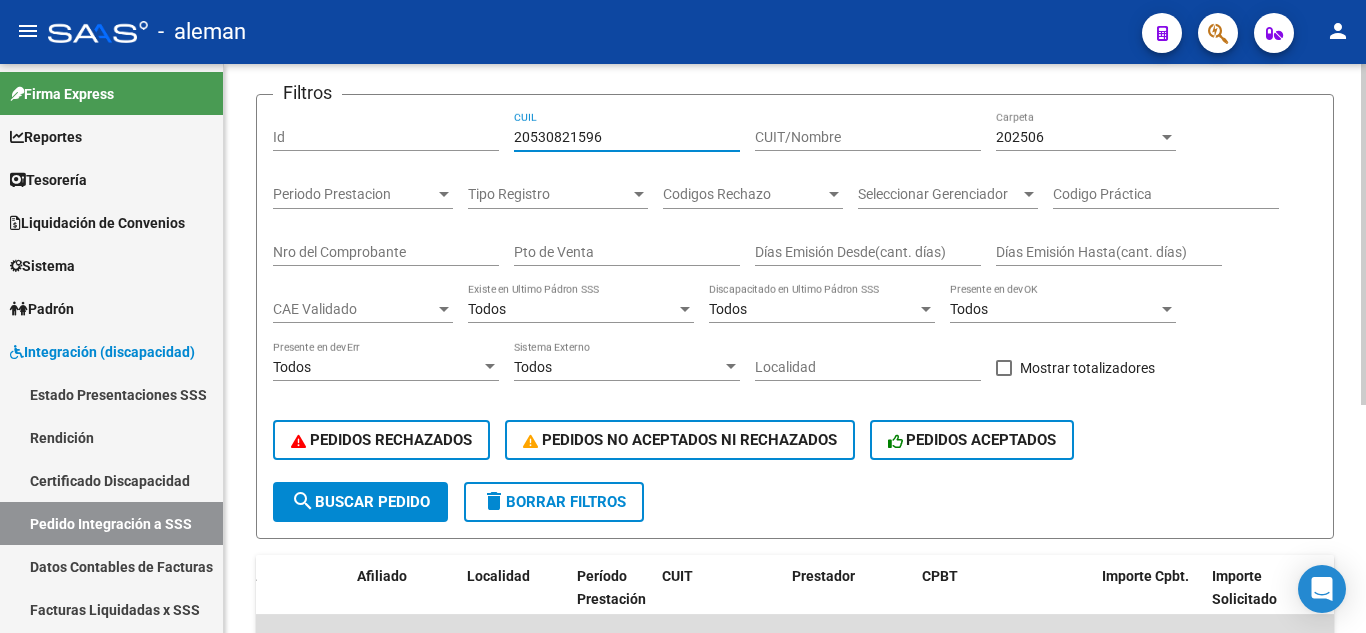 click on "[NUMBER]" at bounding box center (627, 137) 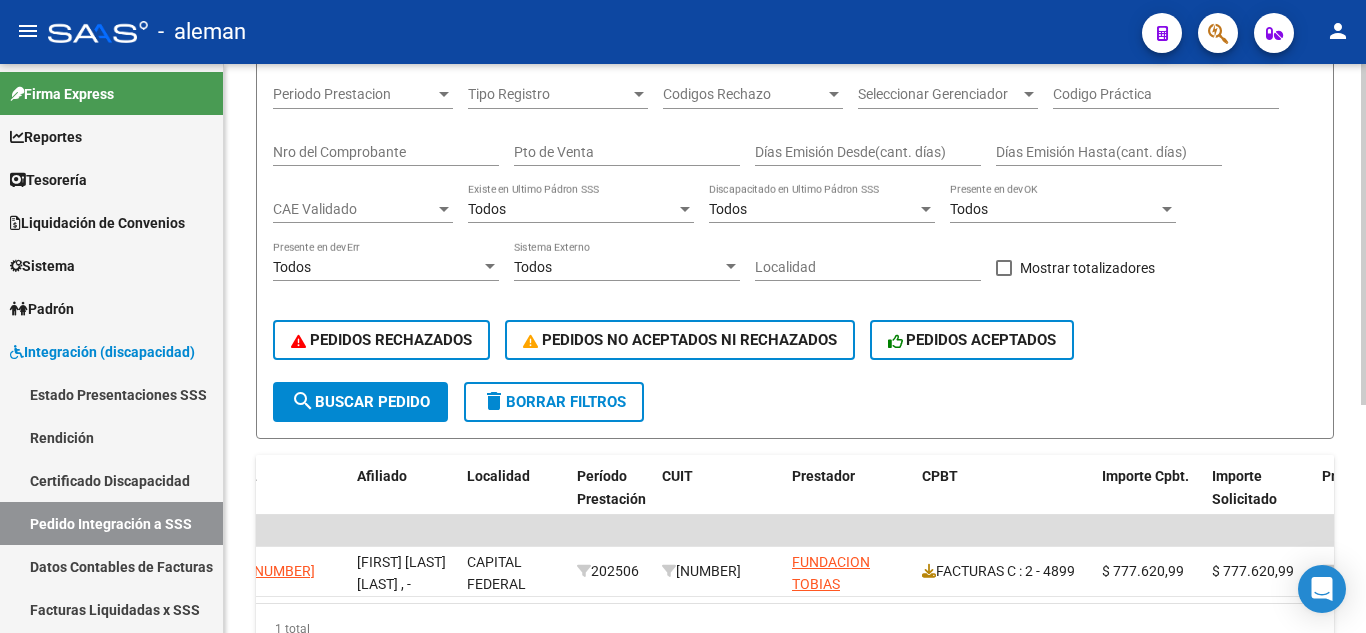scroll, scrollTop: 380, scrollLeft: 0, axis: vertical 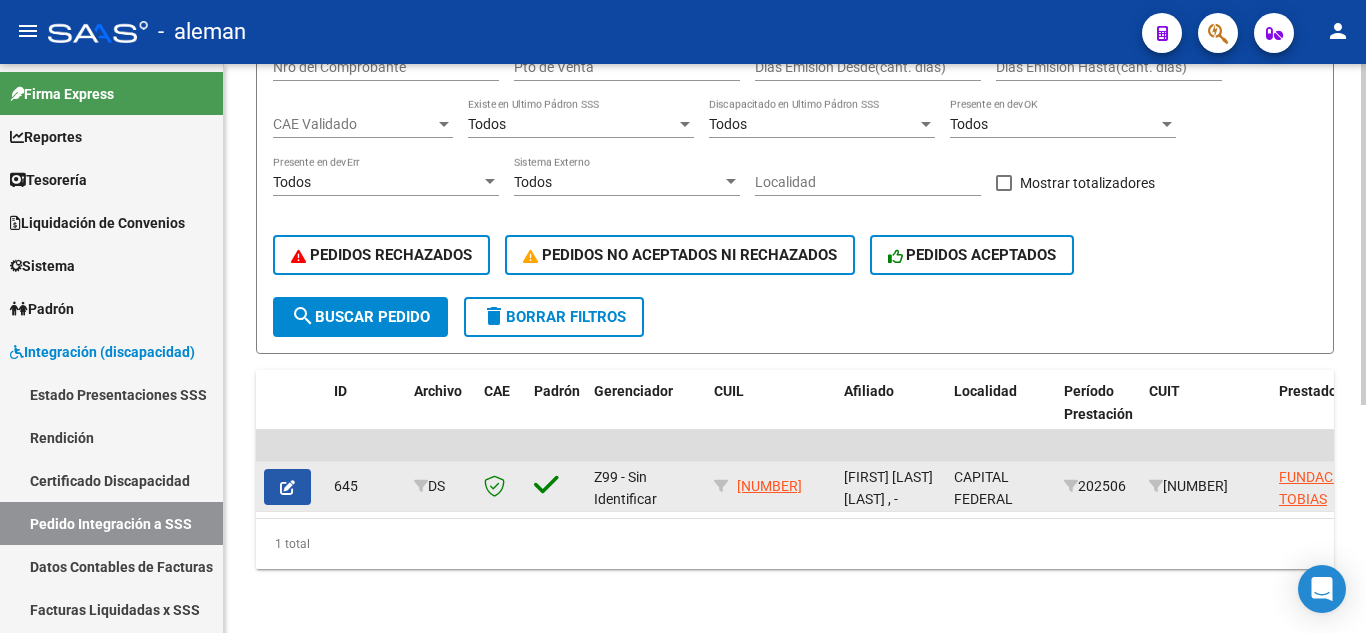click 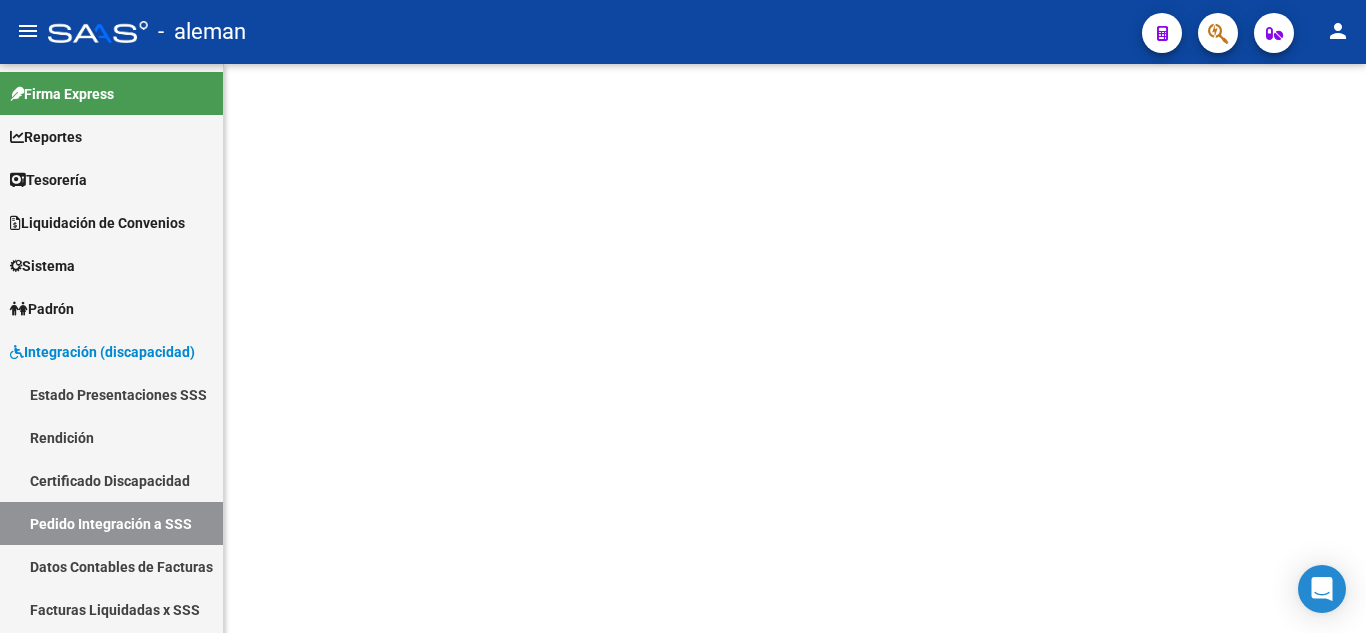 scroll, scrollTop: 0, scrollLeft: 0, axis: both 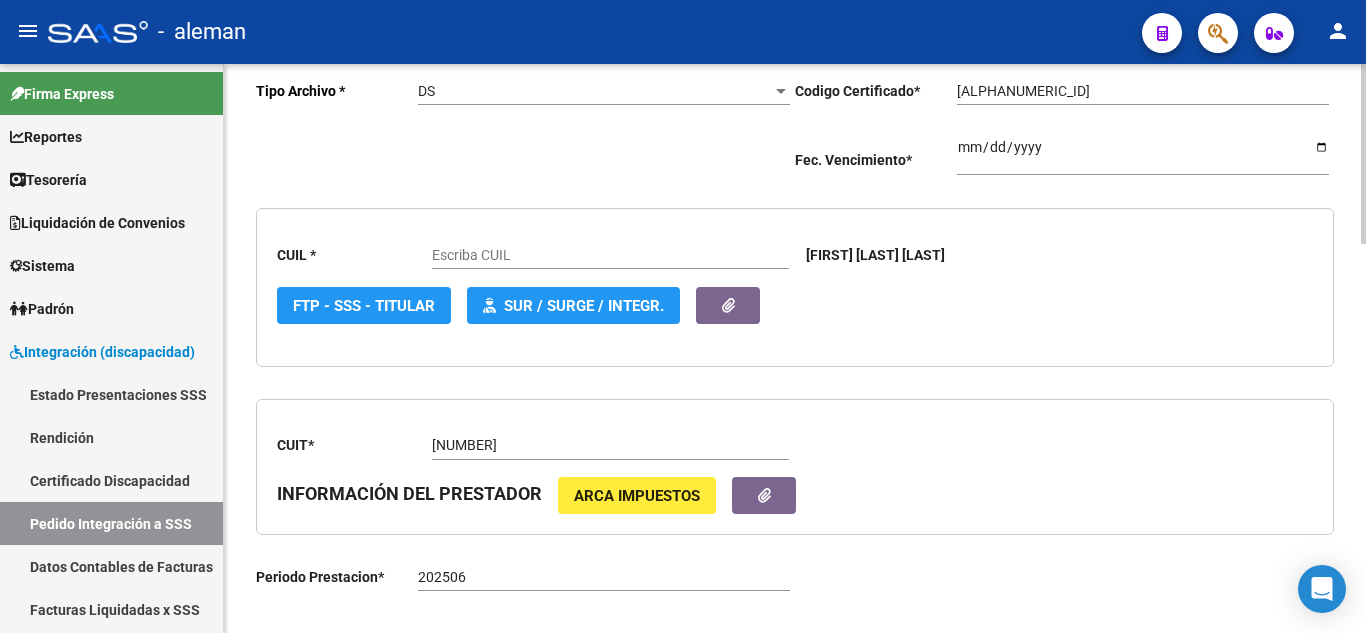 type on "[NUMBER]" 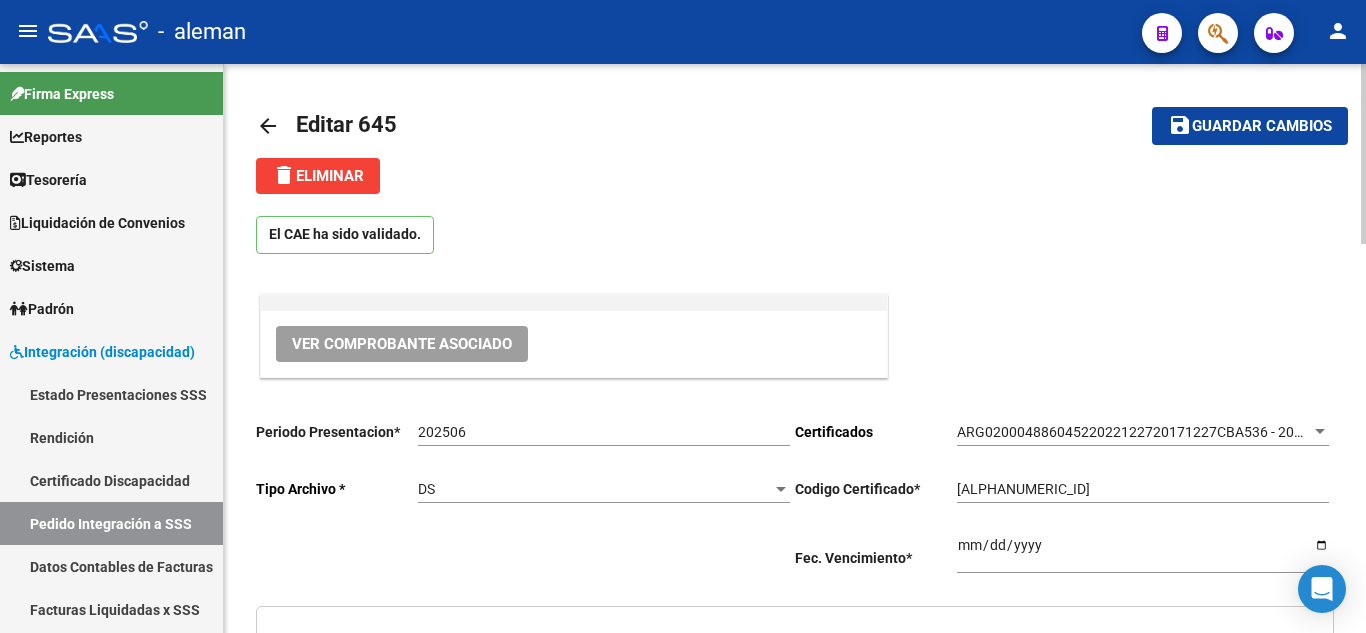 scroll, scrollTop: 0, scrollLeft: 0, axis: both 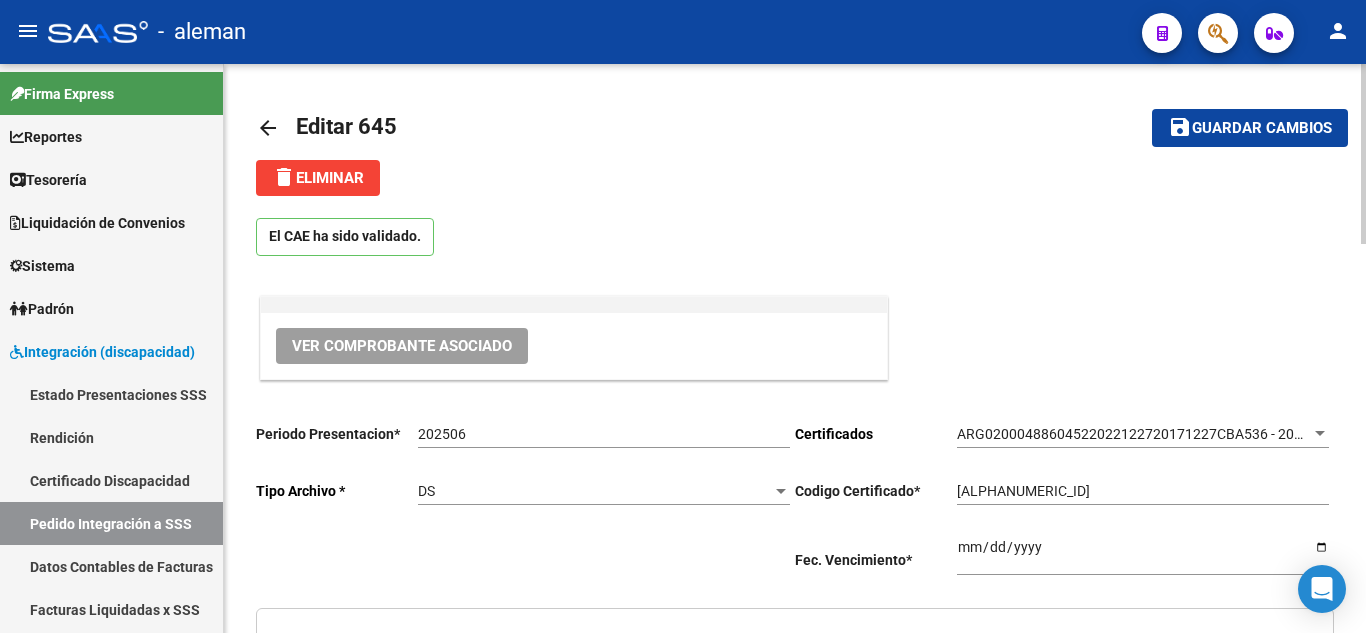 click on "arrow_back" 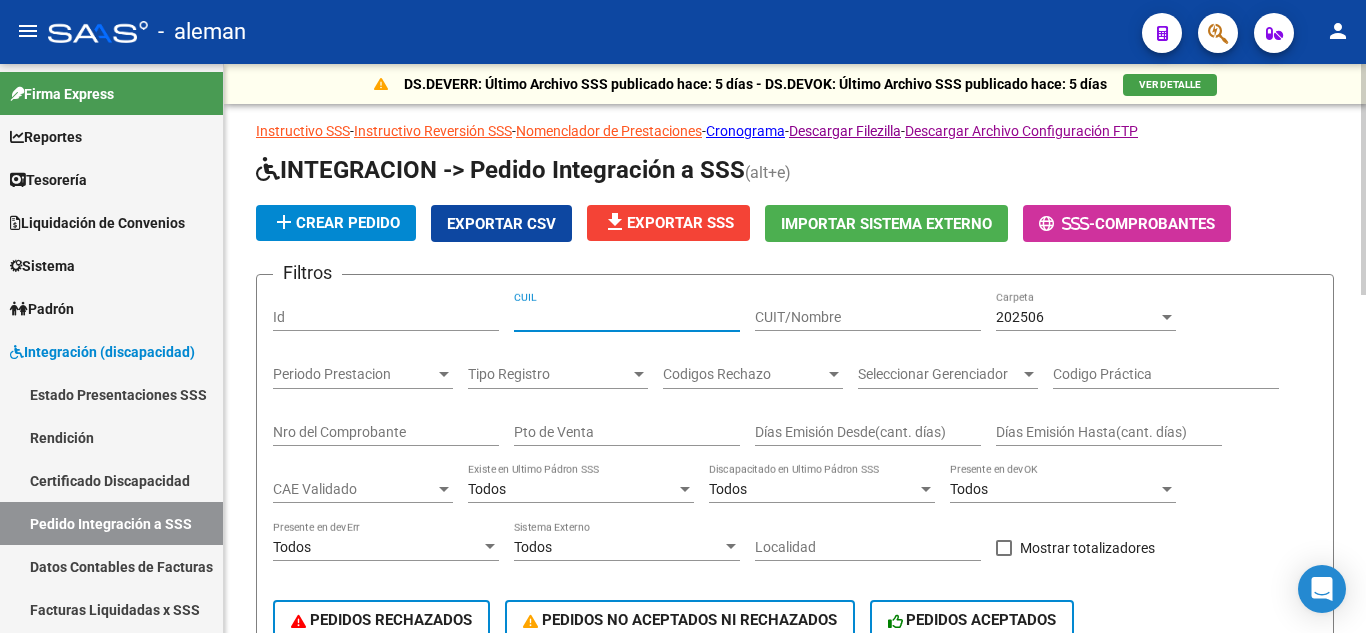 click on "CUIL" at bounding box center [627, 317] 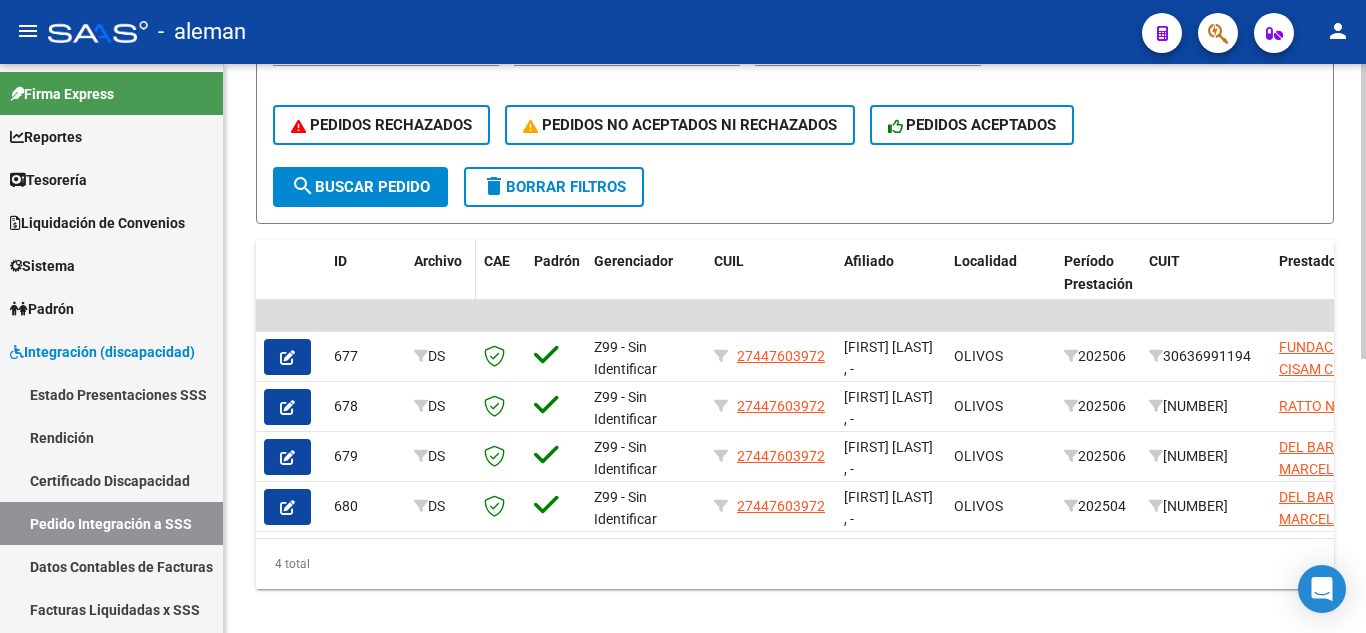 scroll, scrollTop: 500, scrollLeft: 0, axis: vertical 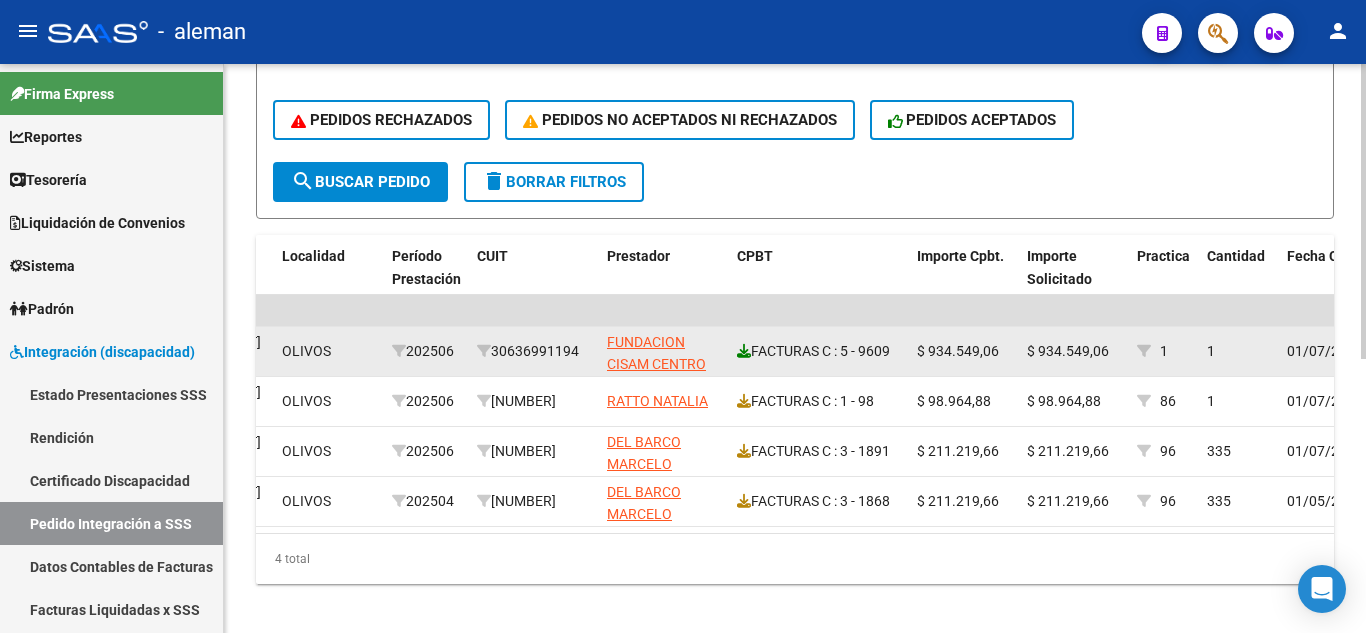 type on "27447603972" 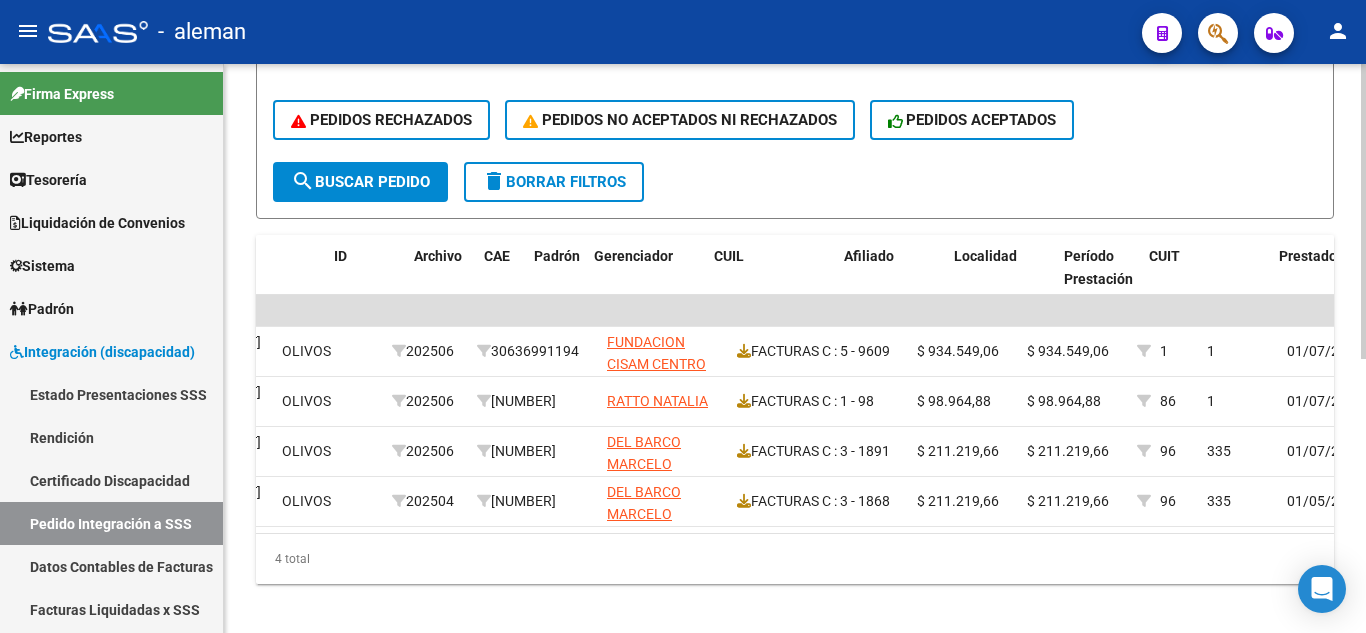scroll, scrollTop: 0, scrollLeft: 0, axis: both 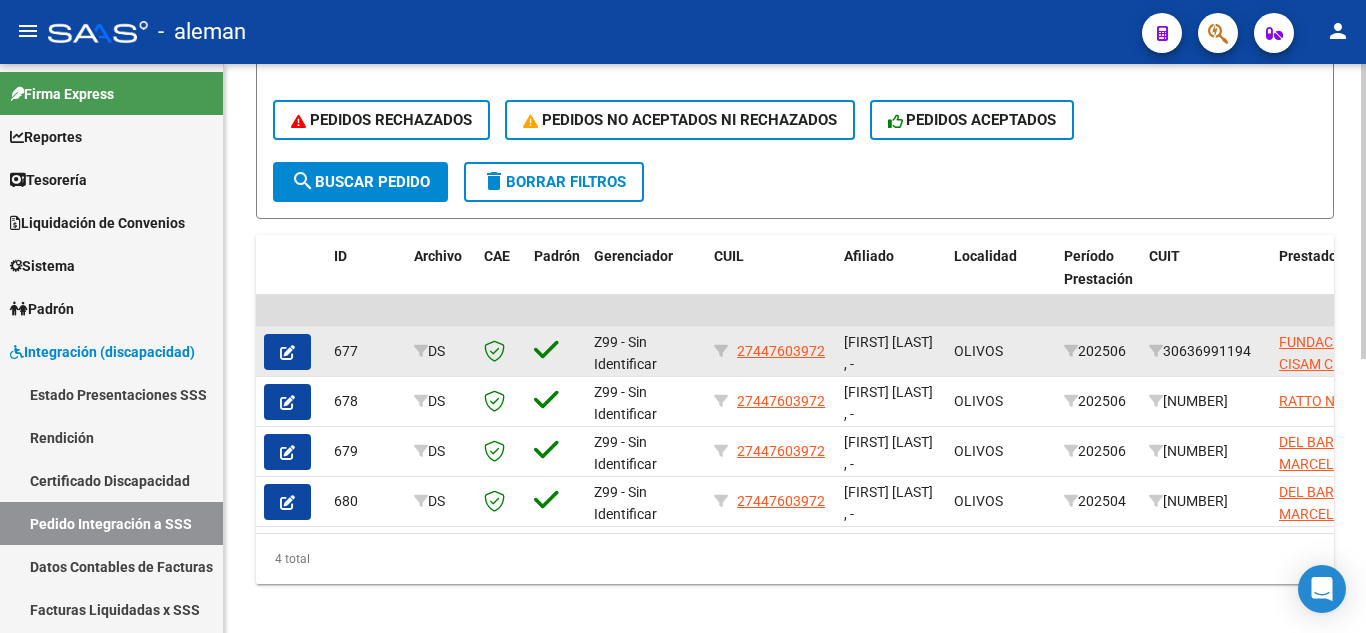 click 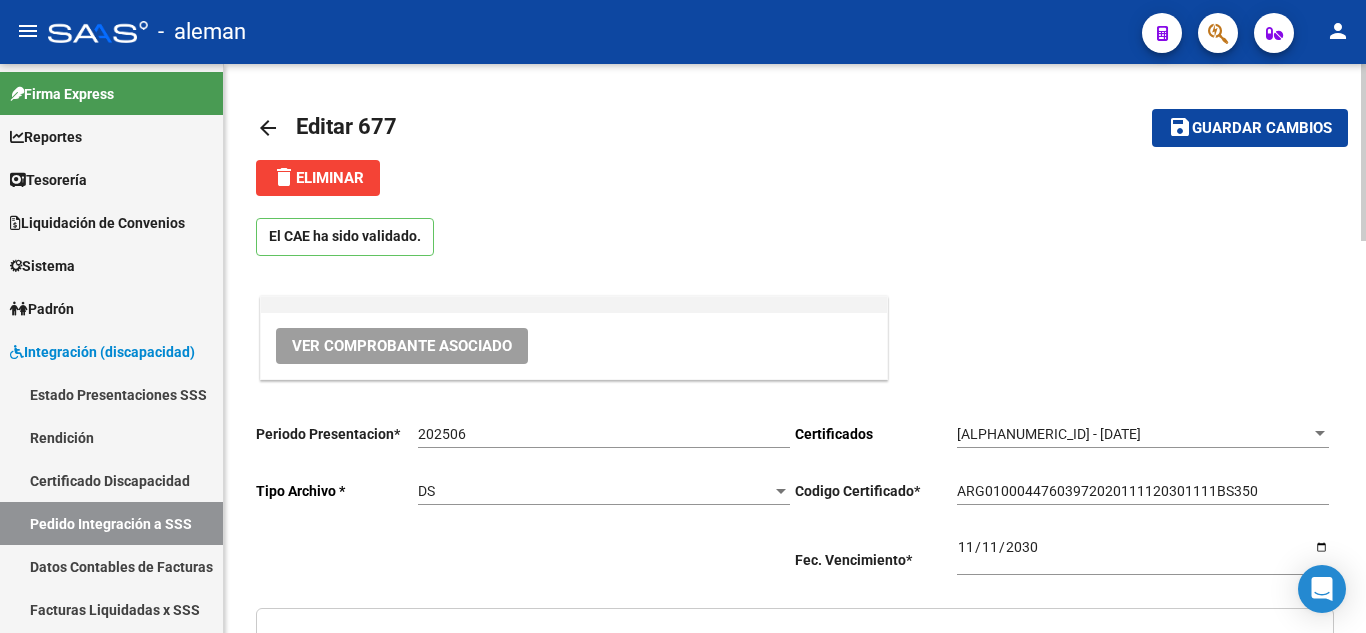 scroll, scrollTop: 200, scrollLeft: 0, axis: vertical 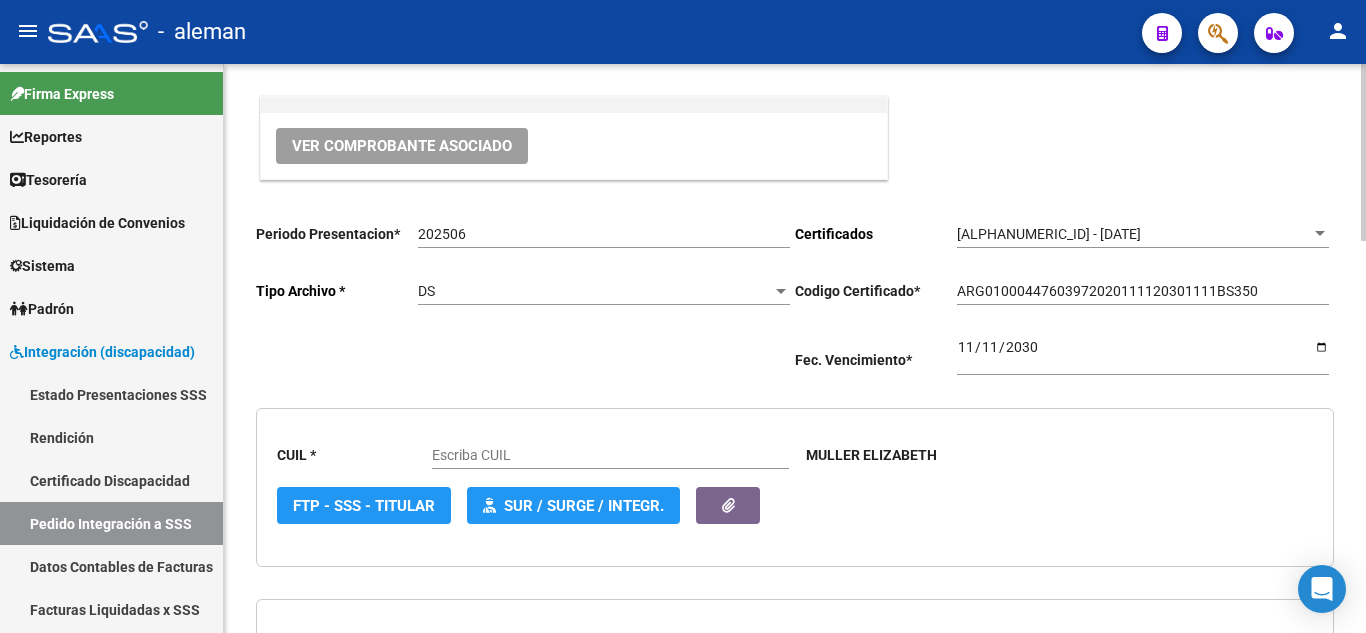 type on "27447603972" 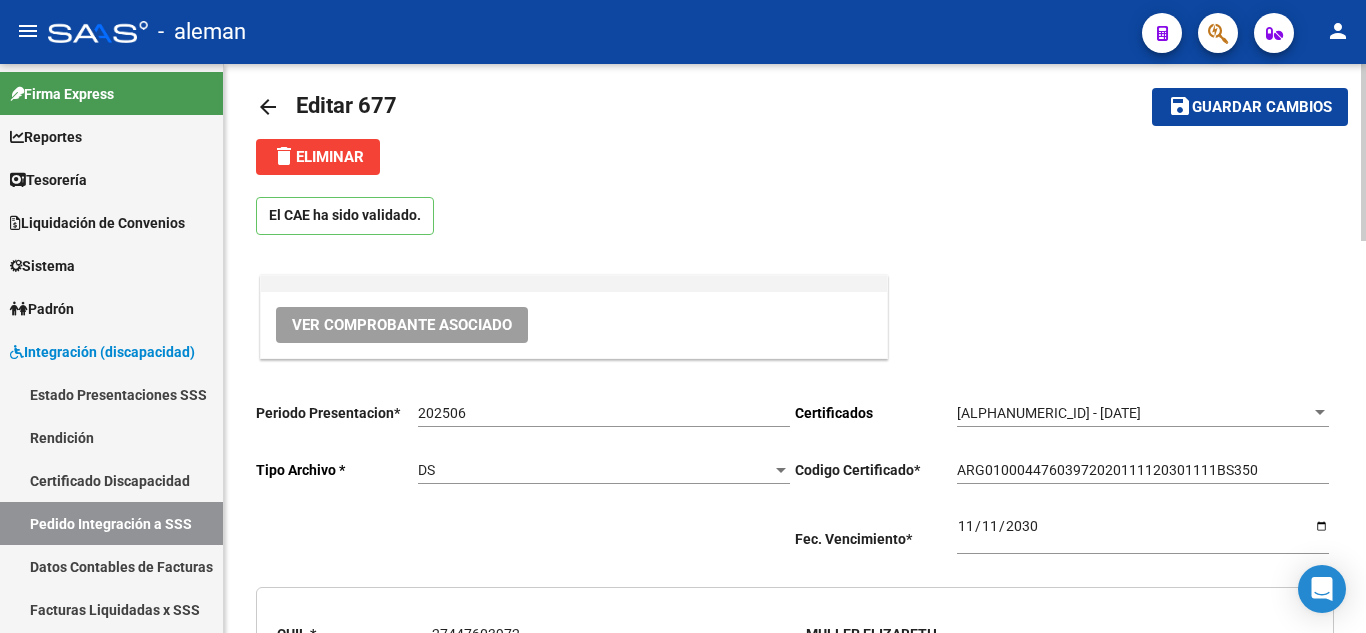 scroll, scrollTop: 0, scrollLeft: 0, axis: both 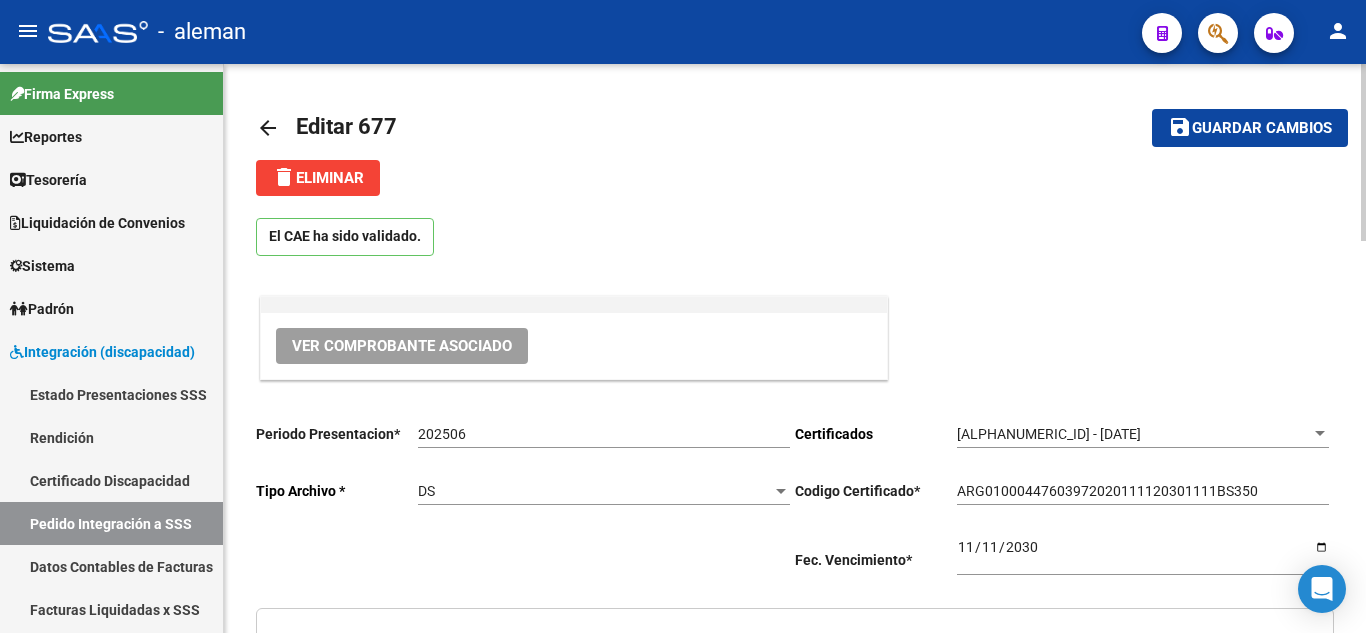 click on "arrow_back" 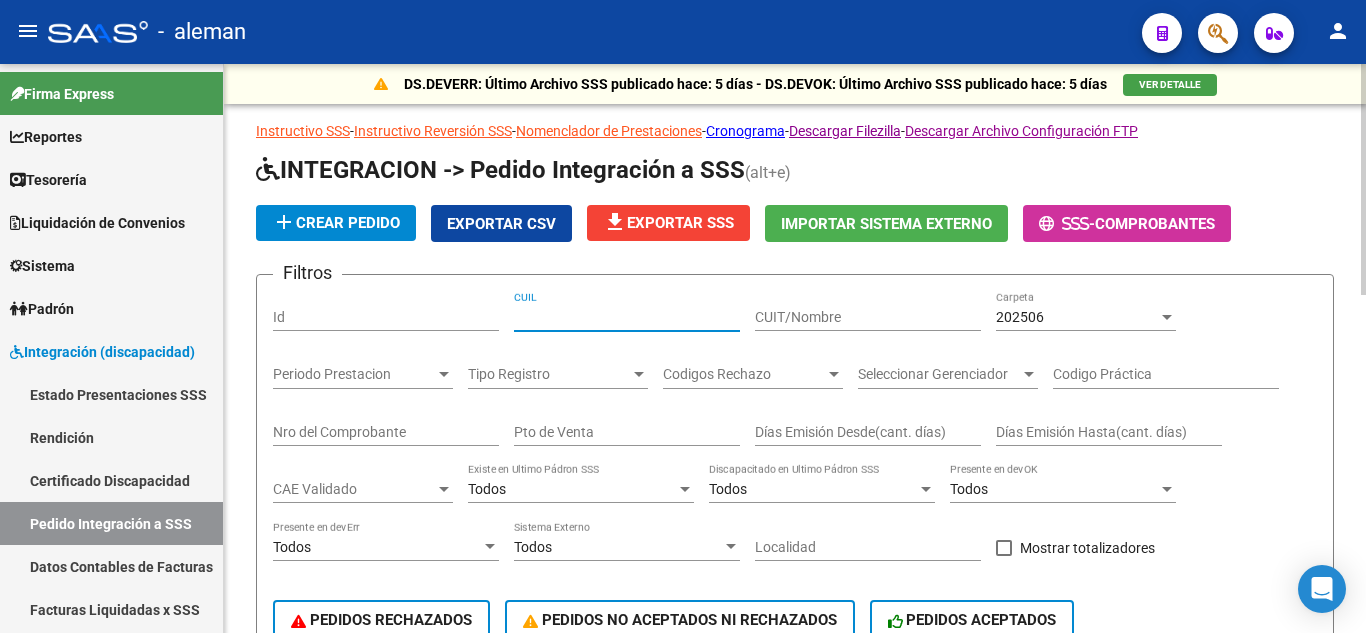 click on "CUIL" at bounding box center (627, 317) 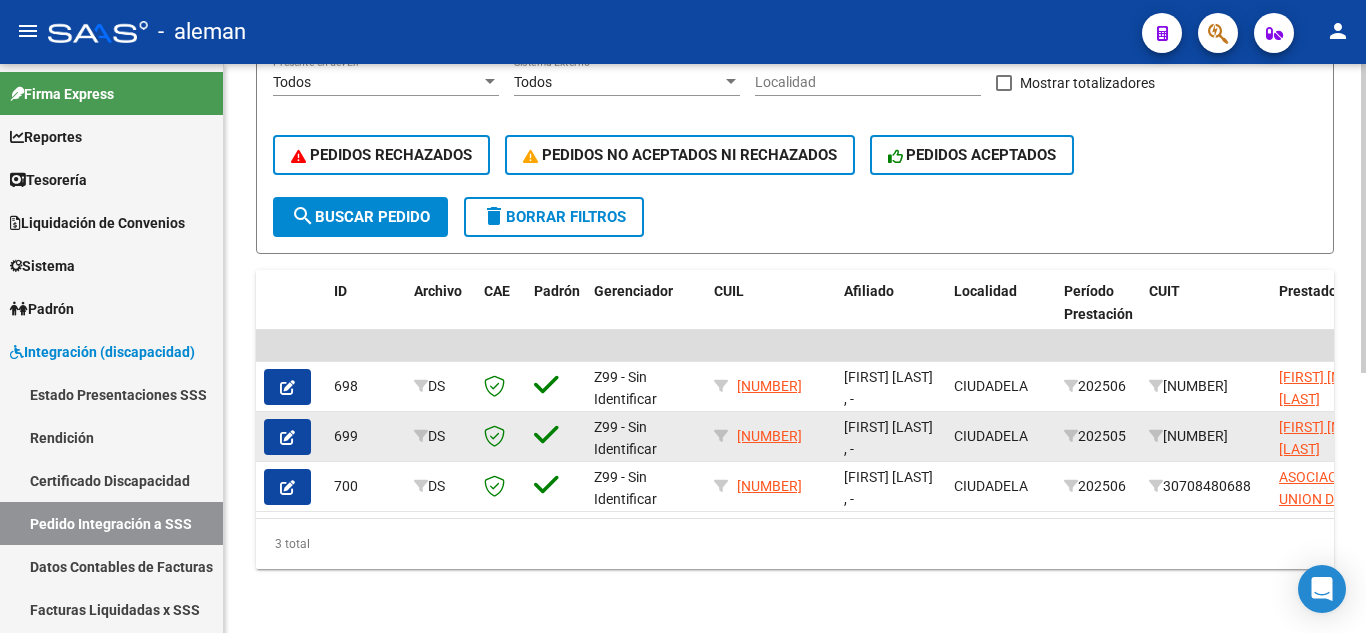 scroll, scrollTop: 480, scrollLeft: 0, axis: vertical 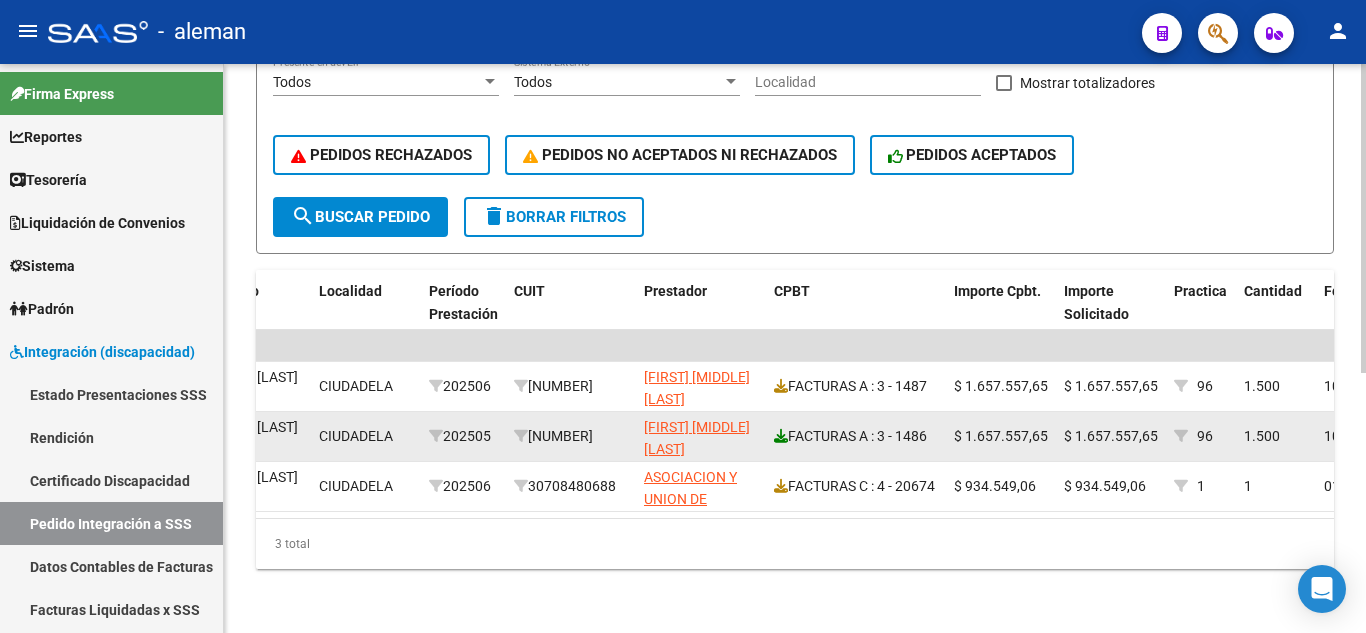 click 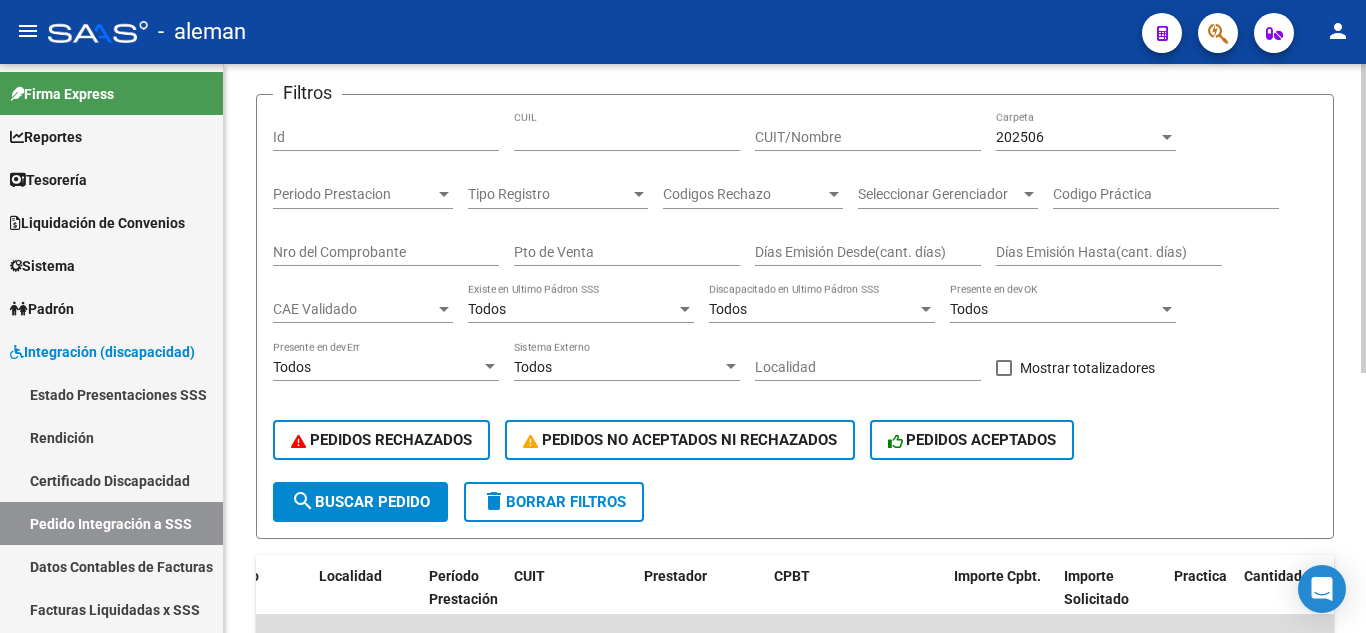 scroll, scrollTop: 0, scrollLeft: 0, axis: both 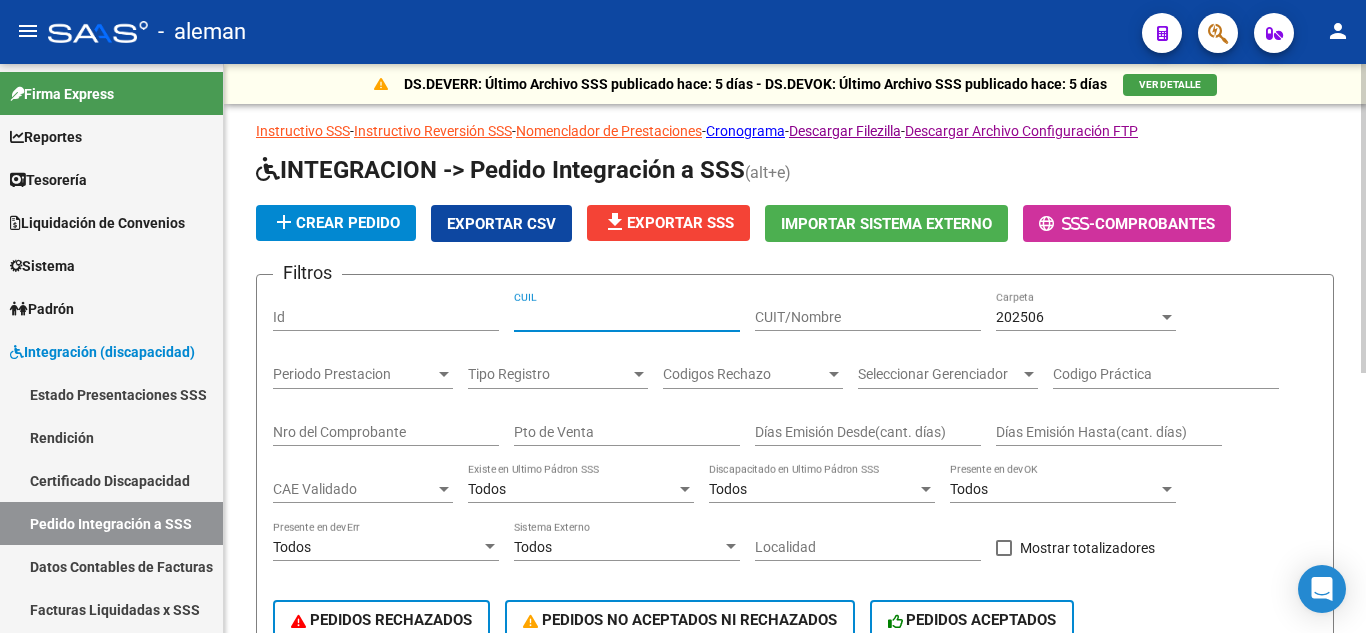 drag, startPoint x: 608, startPoint y: 315, endPoint x: 441, endPoint y: 288, distance: 169.16855 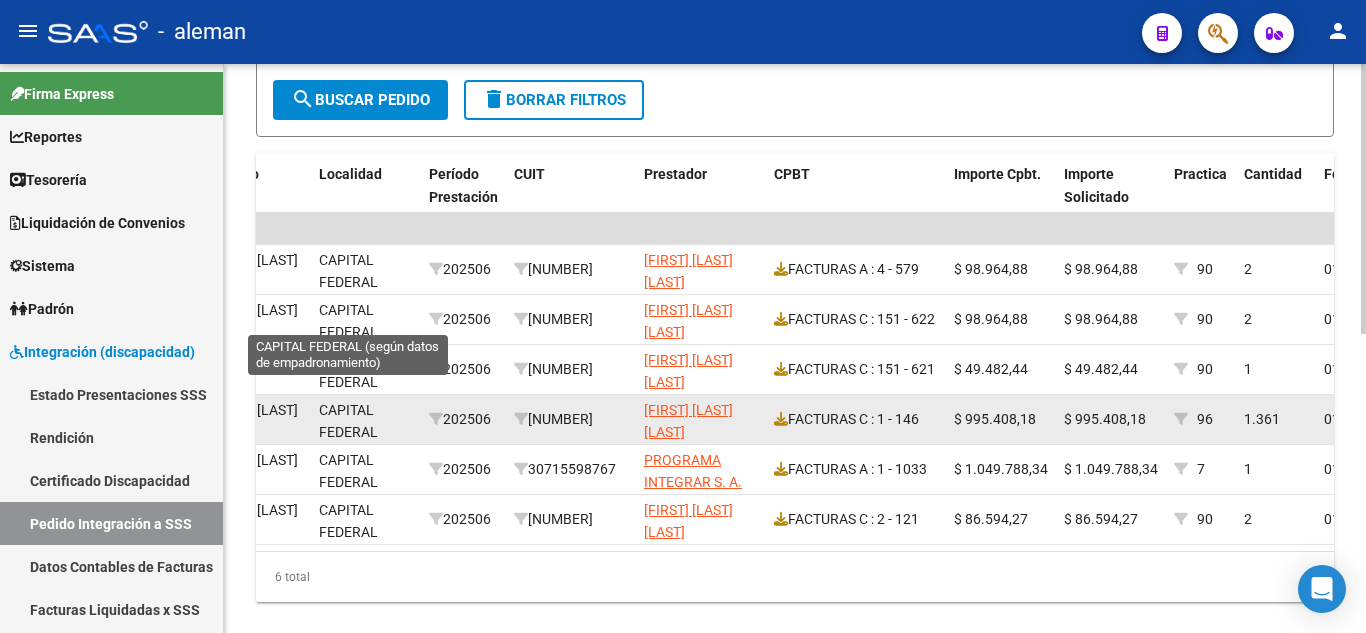 scroll, scrollTop: 600, scrollLeft: 0, axis: vertical 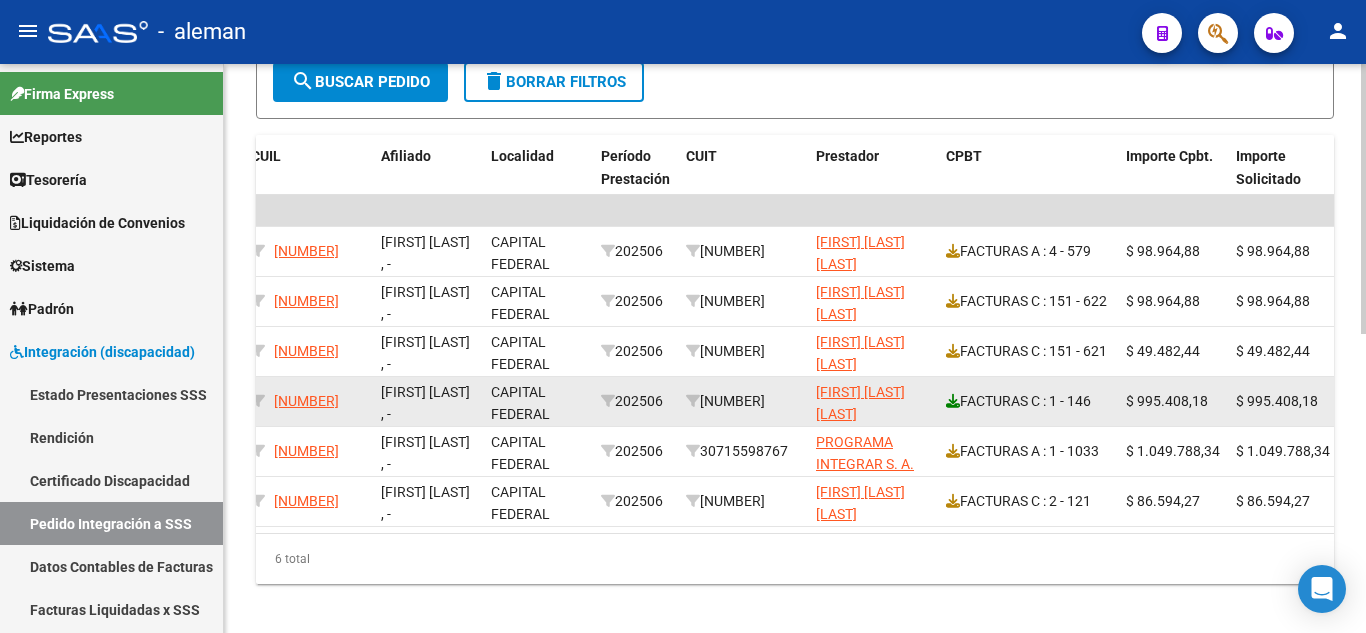 click 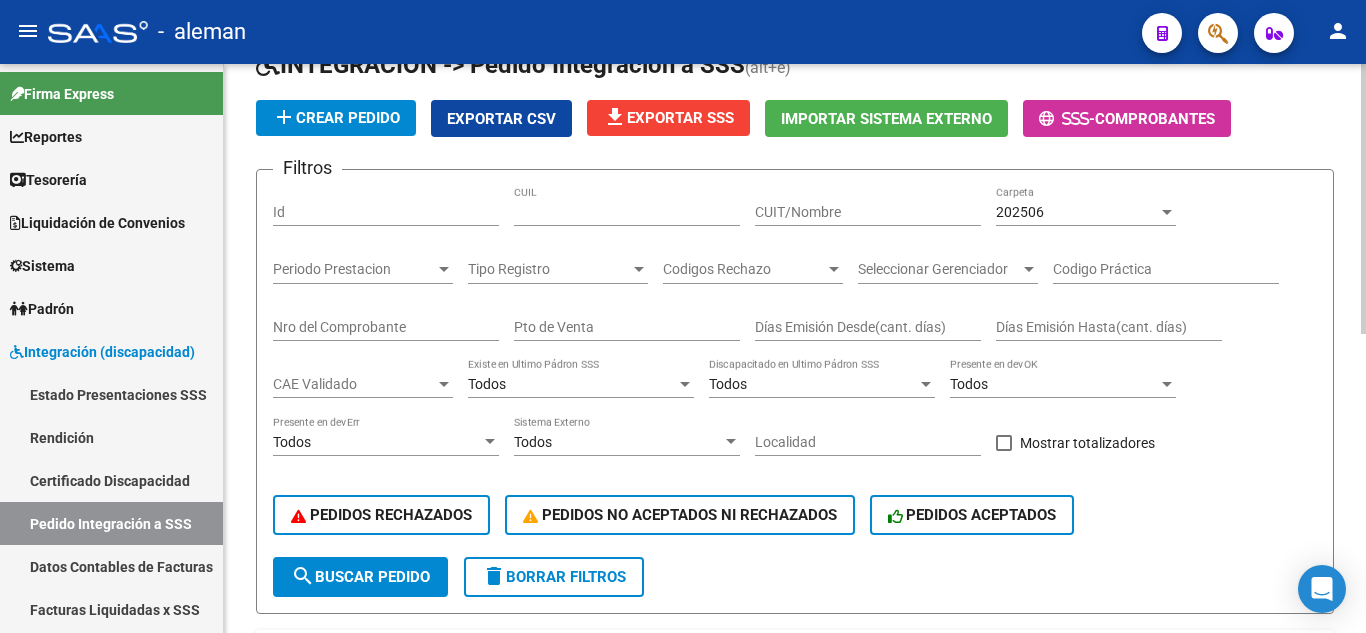scroll, scrollTop: 100, scrollLeft: 0, axis: vertical 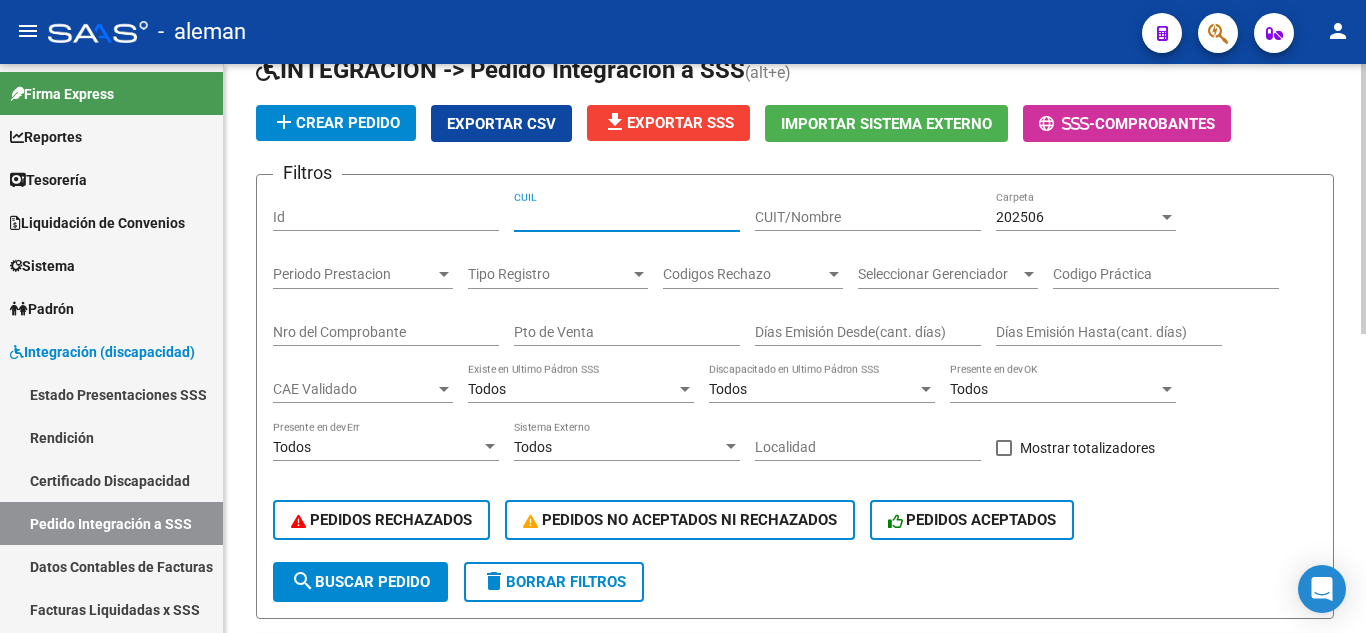 drag, startPoint x: 618, startPoint y: 213, endPoint x: 493, endPoint y: 213, distance: 125 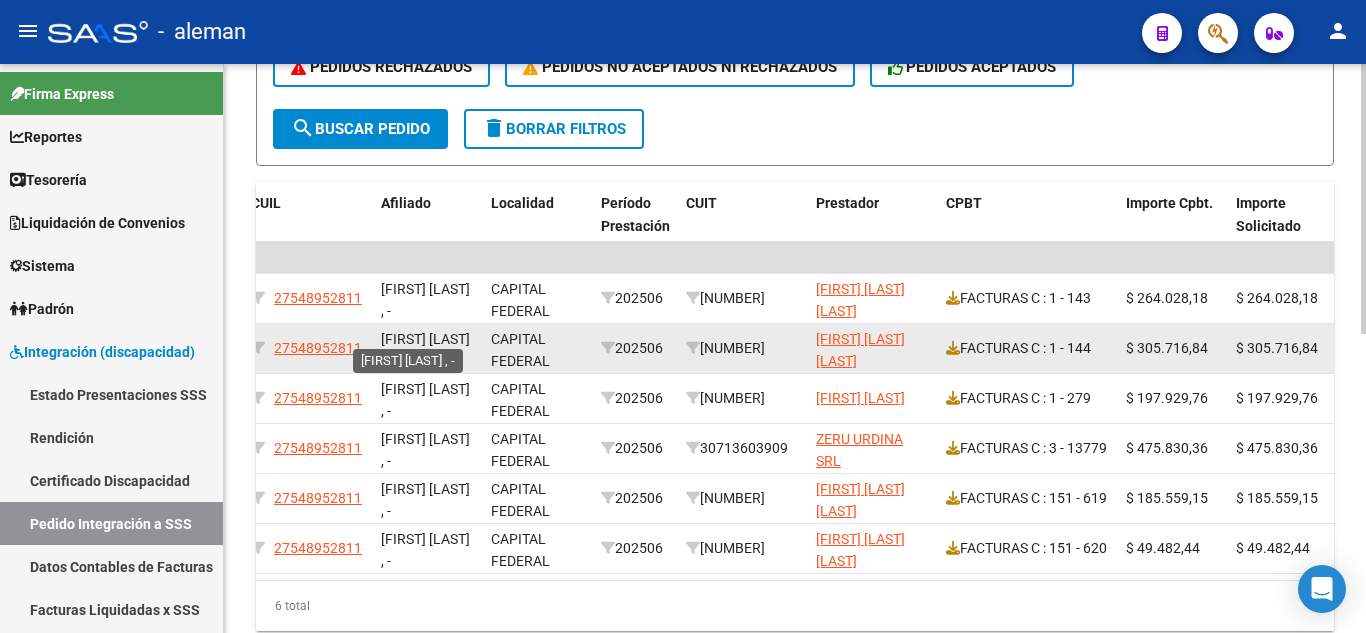 scroll, scrollTop: 600, scrollLeft: 0, axis: vertical 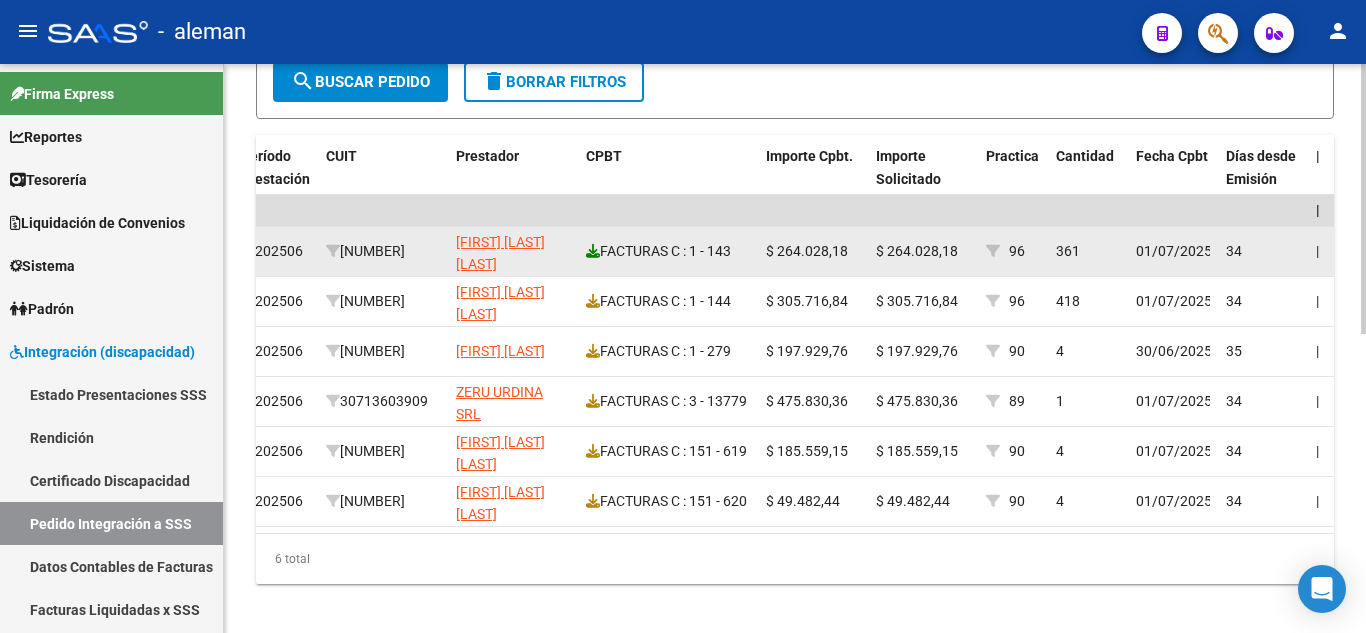 type on "27548952811" 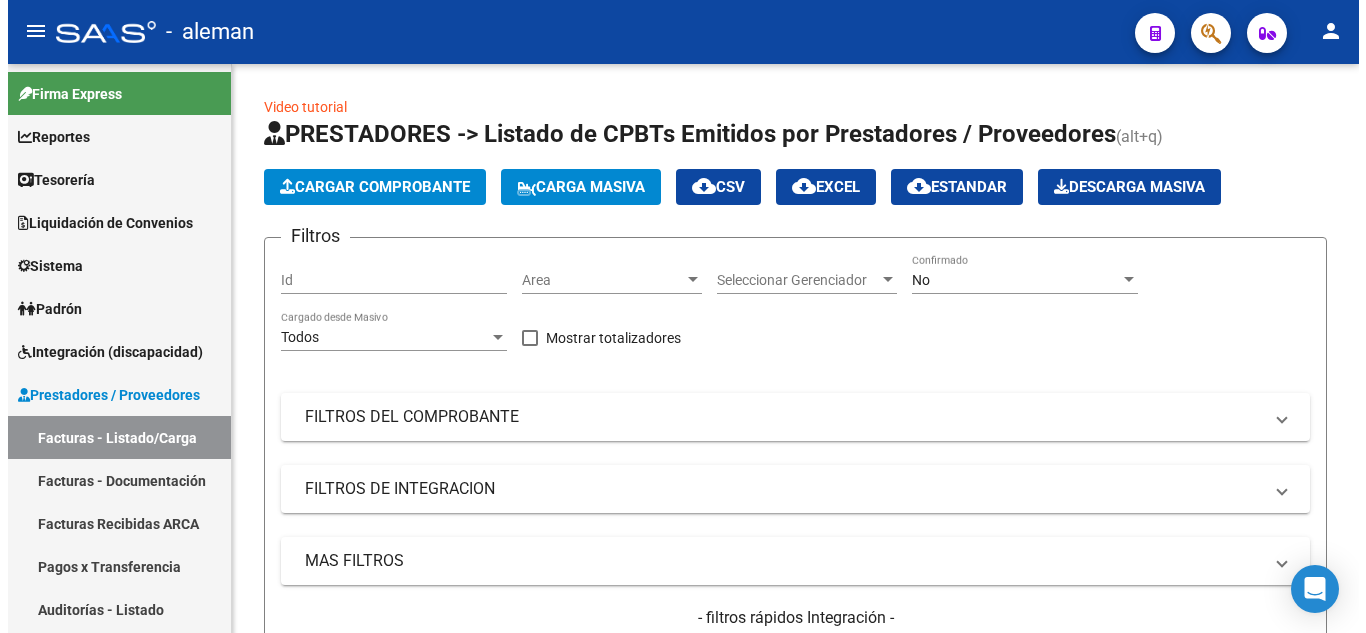 scroll, scrollTop: 0, scrollLeft: 0, axis: both 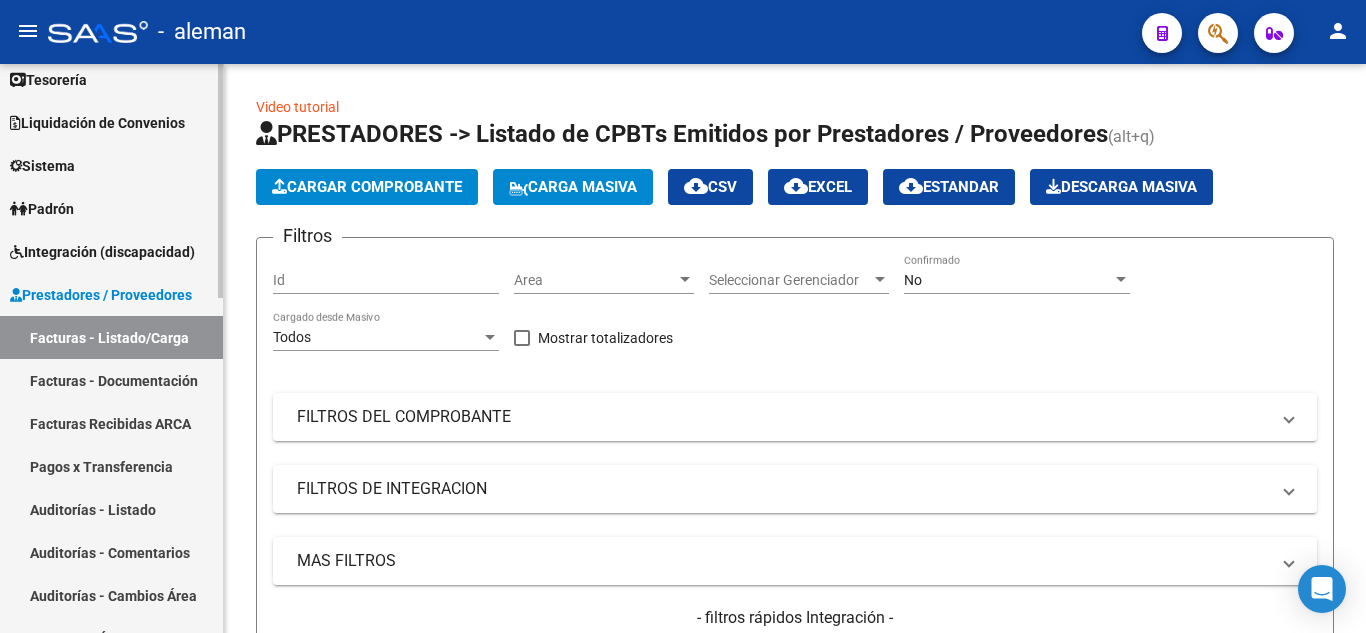 click on "Integración (discapacidad)" at bounding box center (102, 252) 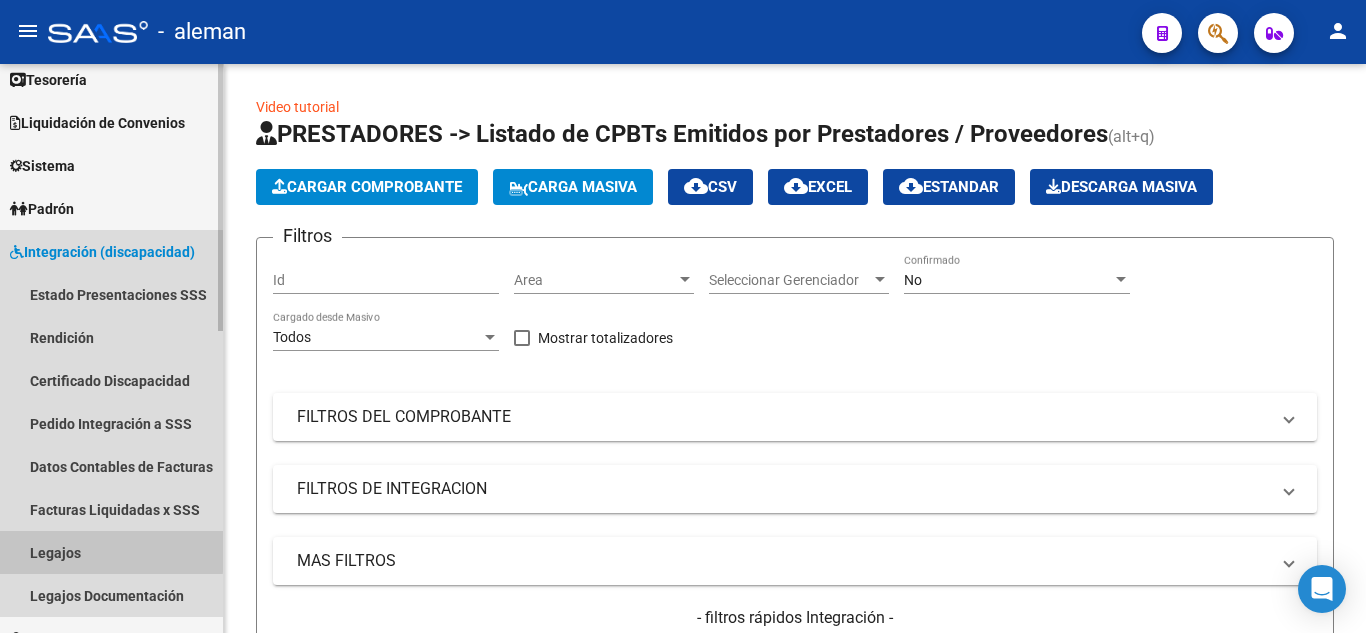click on "Legajos" at bounding box center [111, 552] 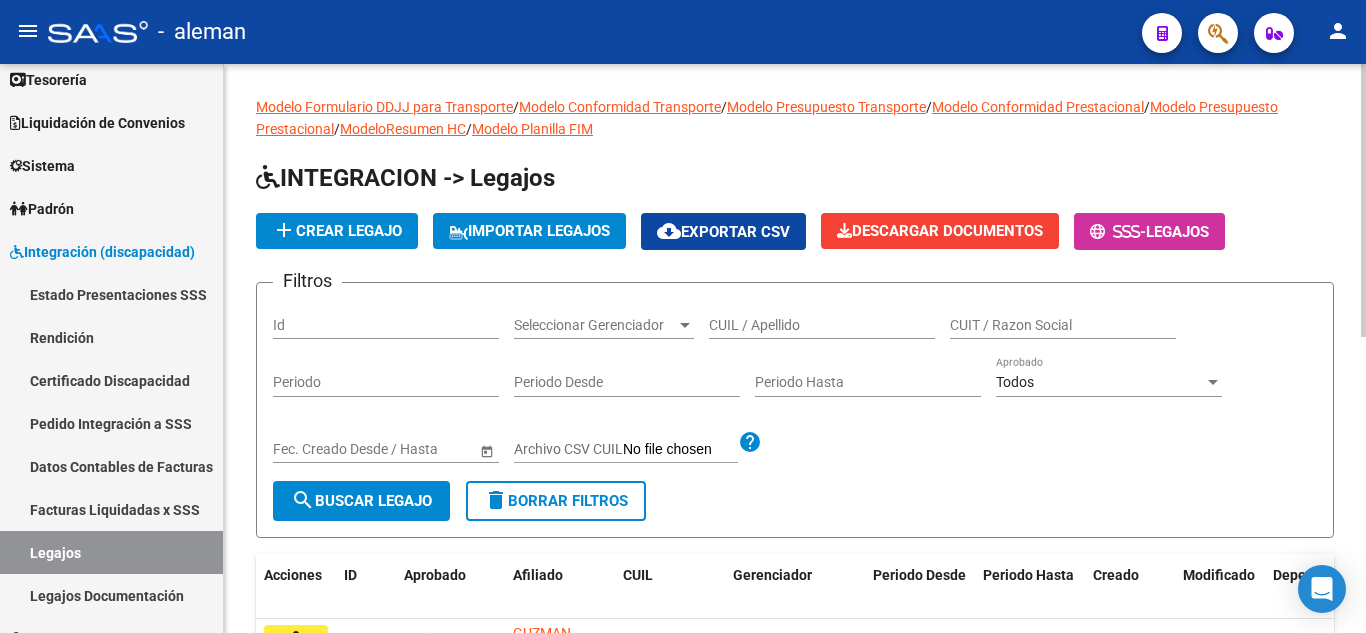 click on "CUIL / Apellido" 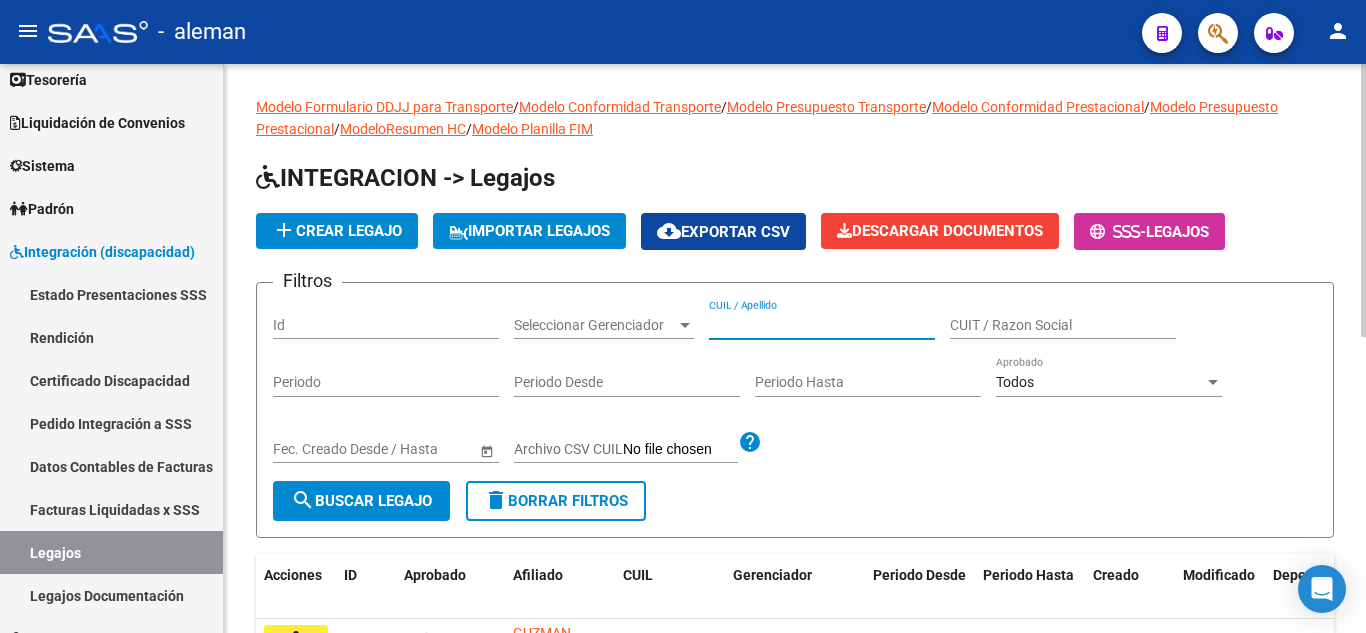 paste on "[NUMBER]" 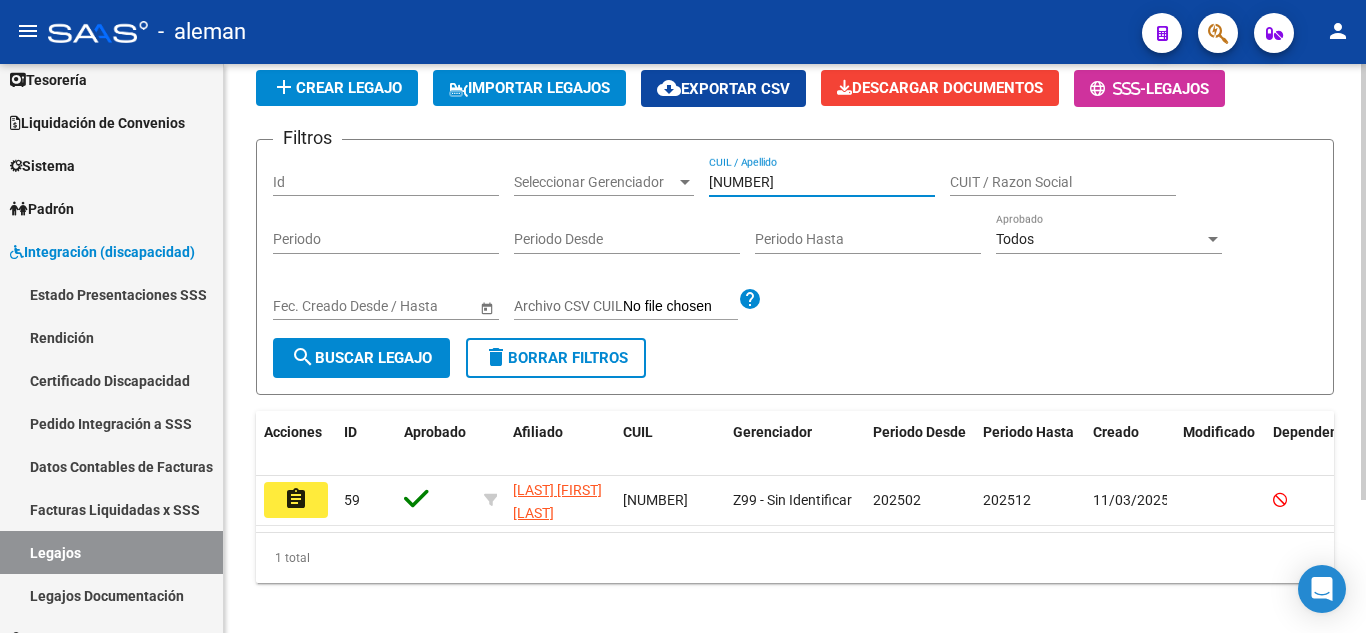 scroll, scrollTop: 174, scrollLeft: 0, axis: vertical 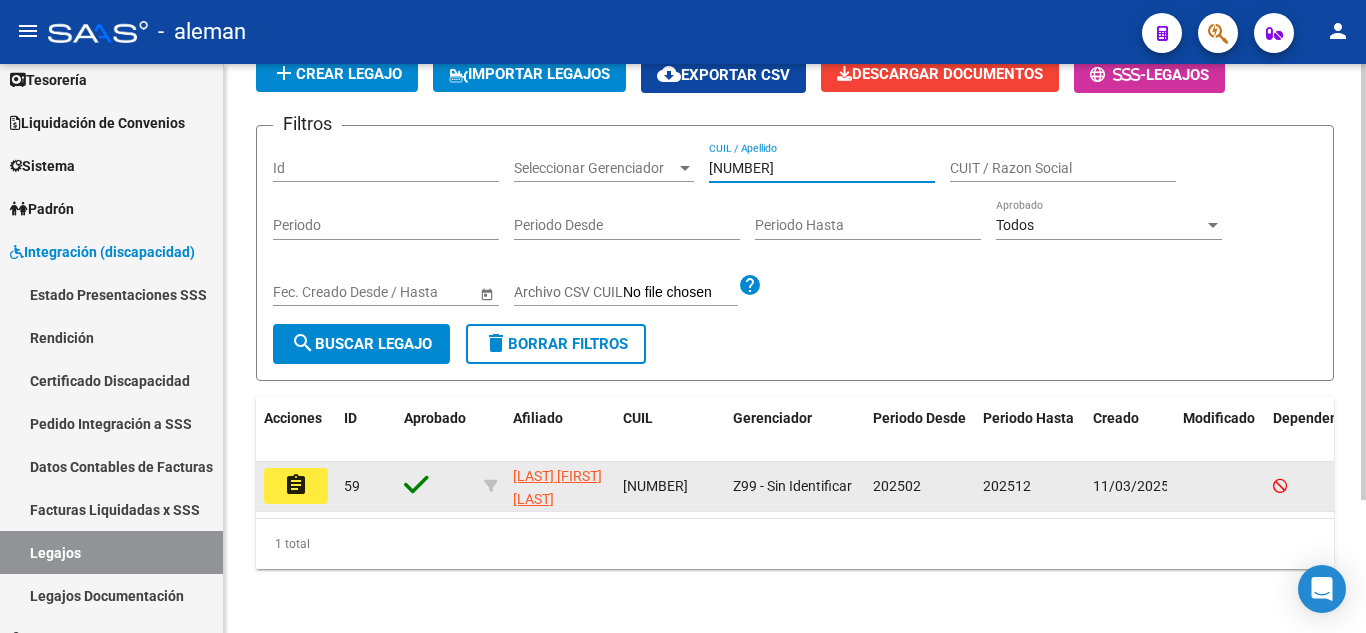 type on "[NUMBER]" 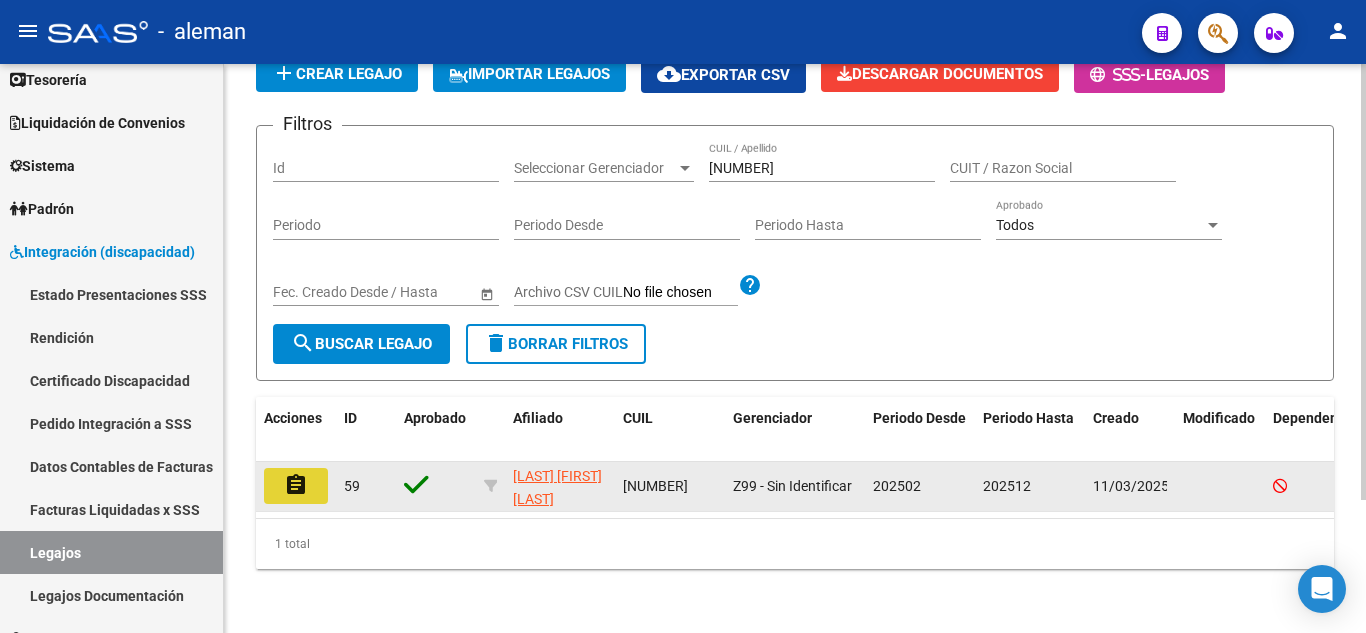 click on "assignment" 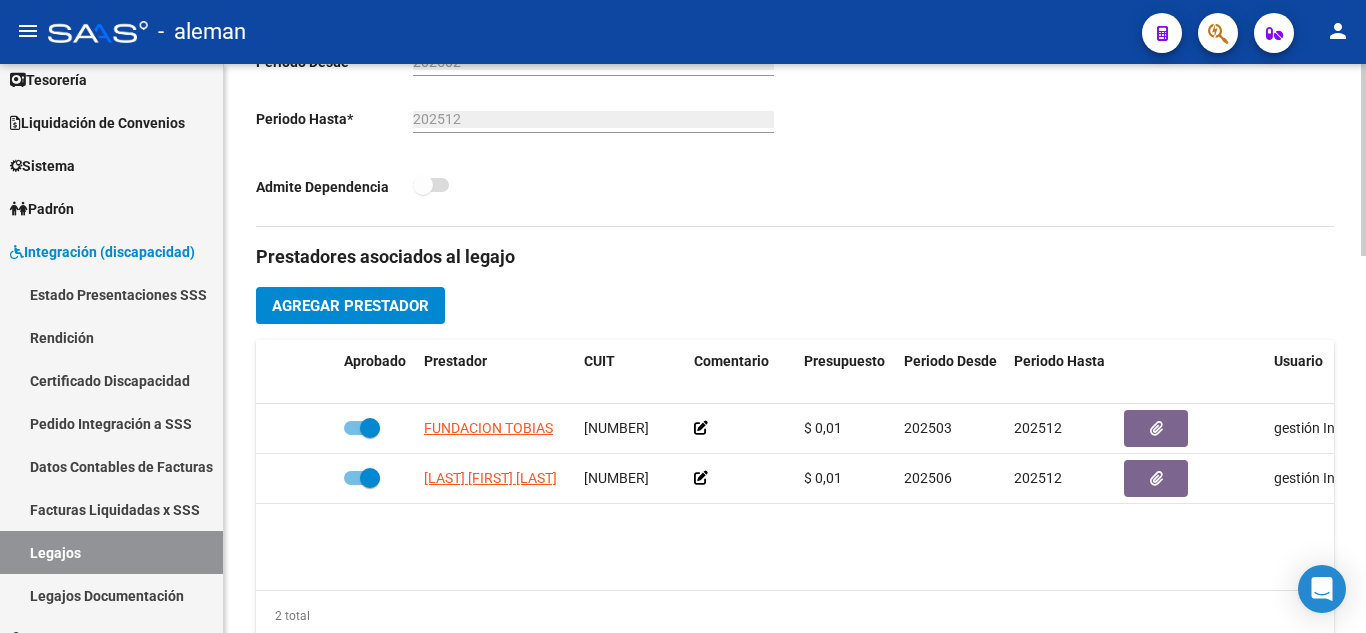 scroll, scrollTop: 700, scrollLeft: 0, axis: vertical 